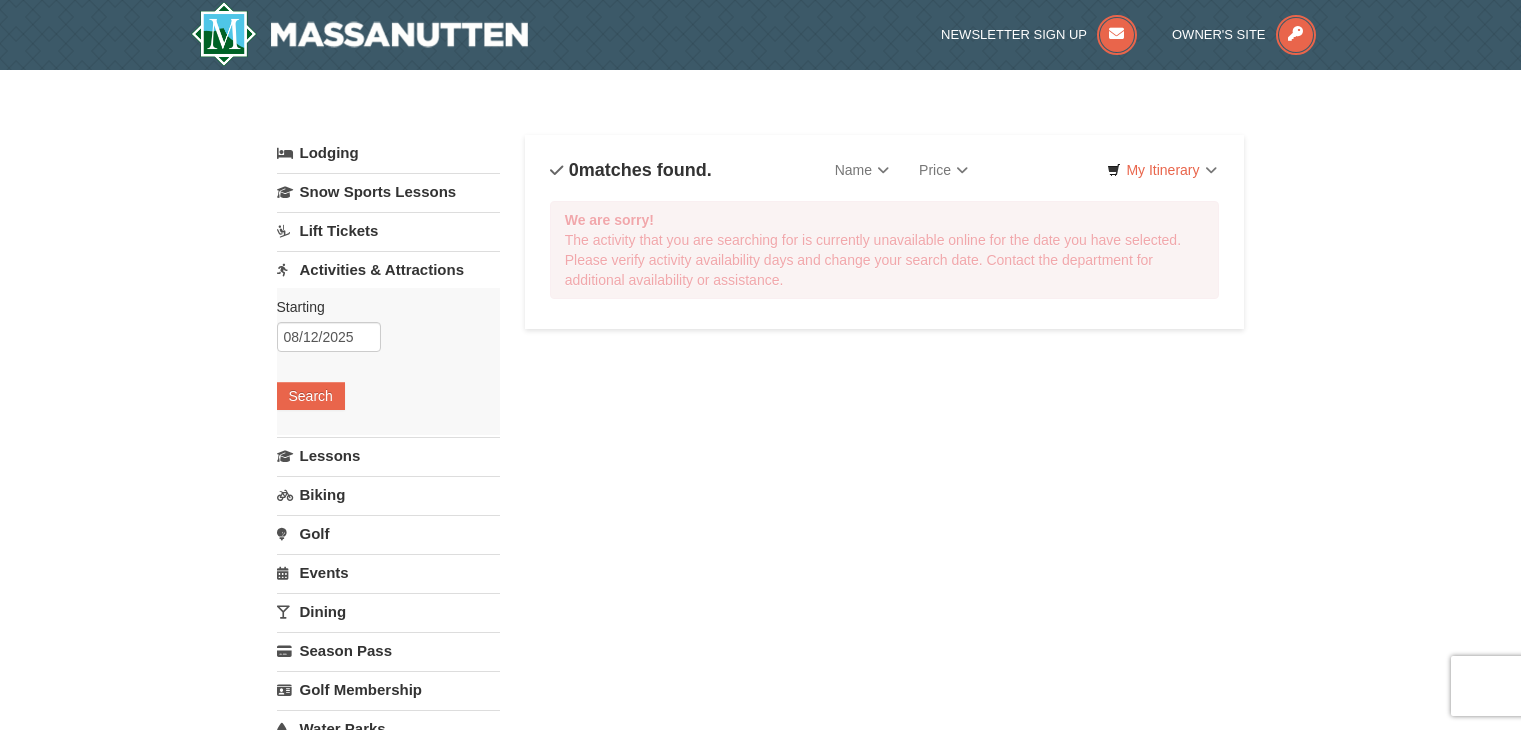scroll, scrollTop: 0, scrollLeft: 0, axis: both 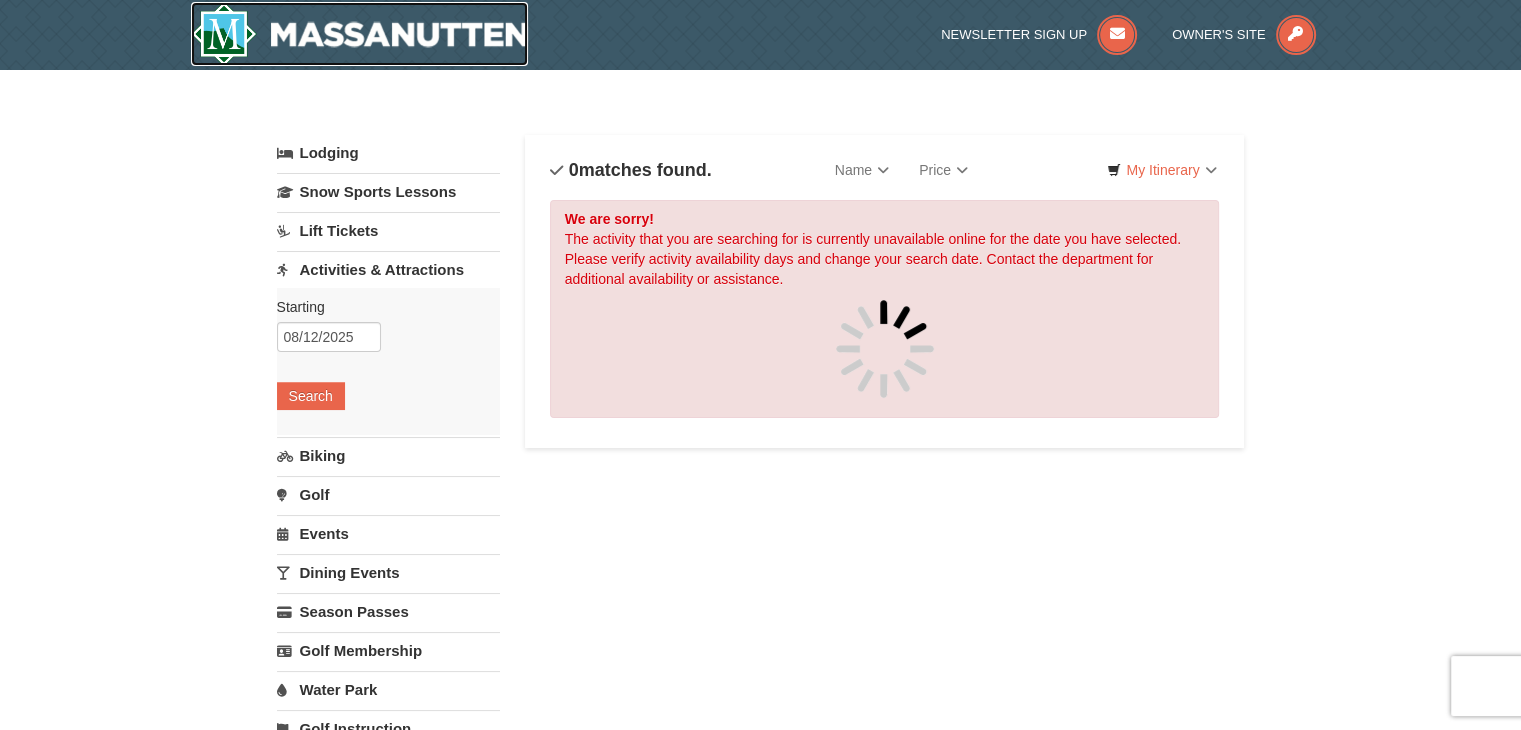 click at bounding box center (360, 34) 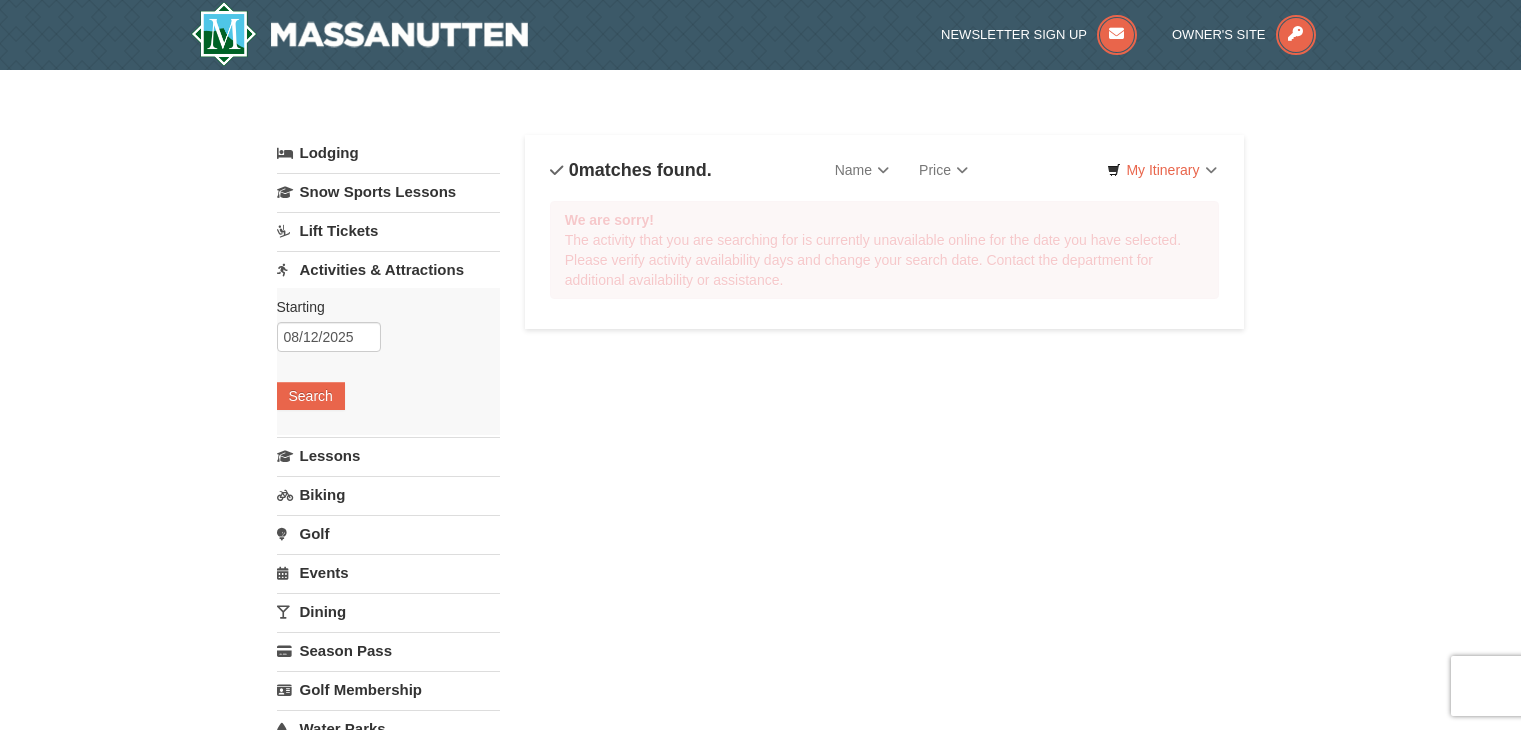 scroll, scrollTop: 0, scrollLeft: 0, axis: both 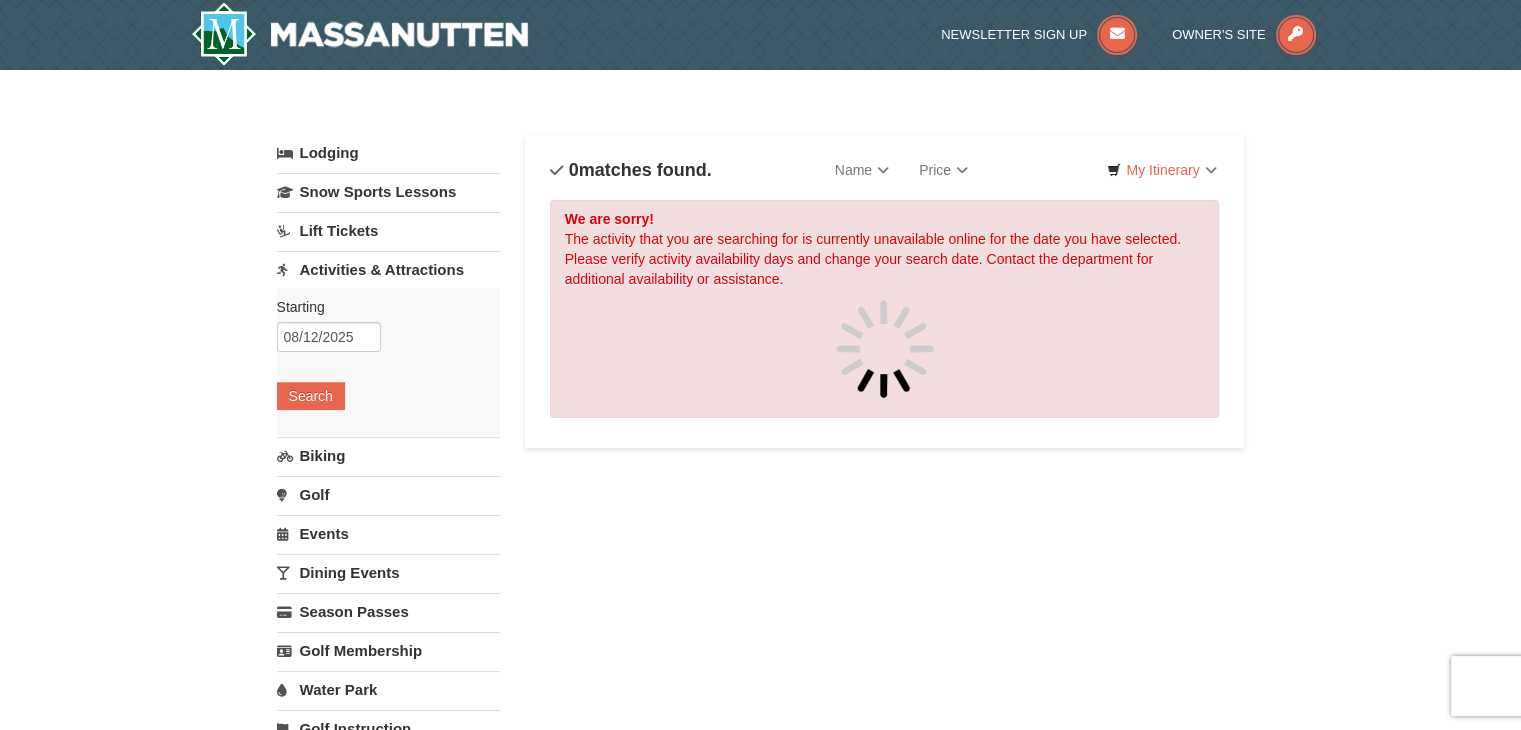click on "Starting Please format dates MM/DD/YYYY
08/12/2025
Search" at bounding box center [388, 361] 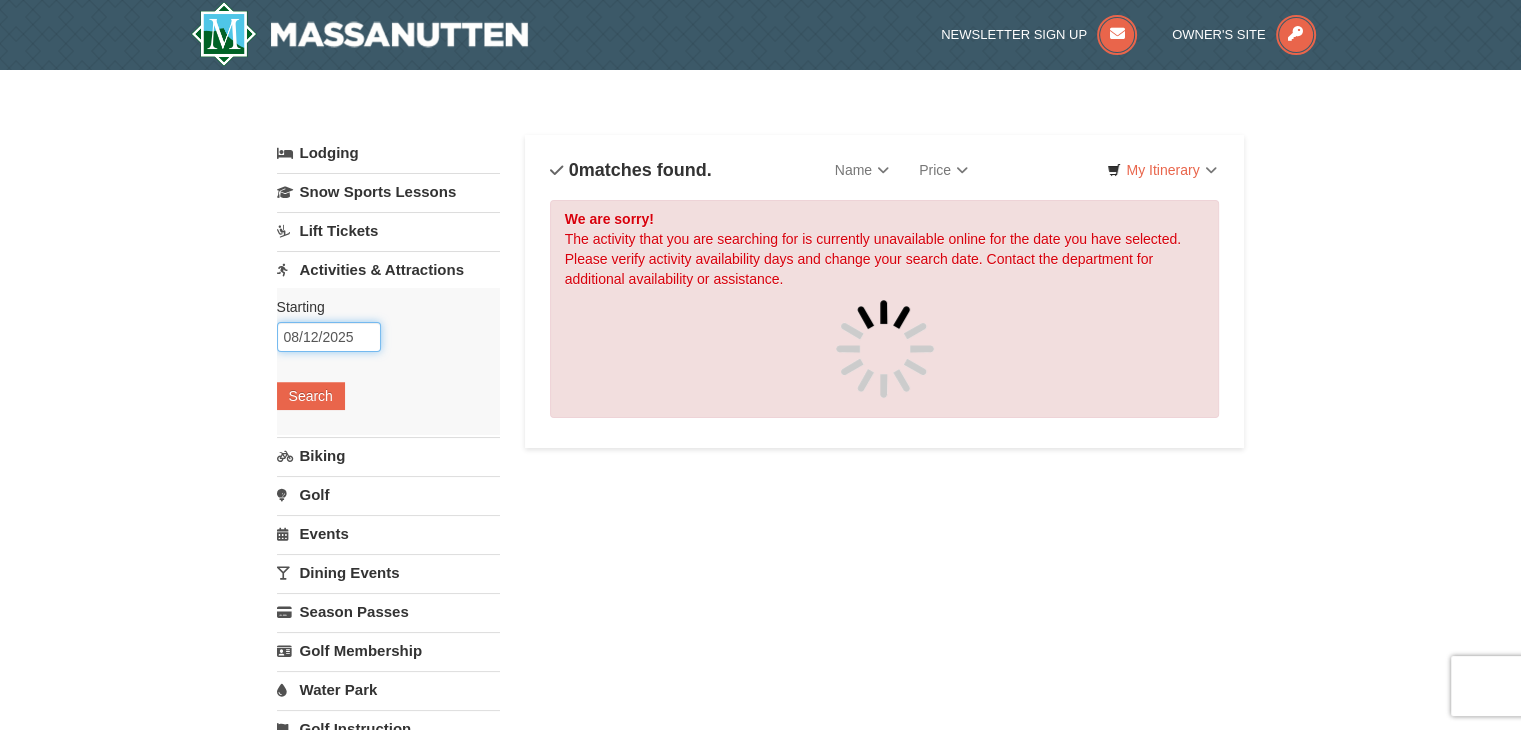 click on "08/12/2025" at bounding box center [329, 337] 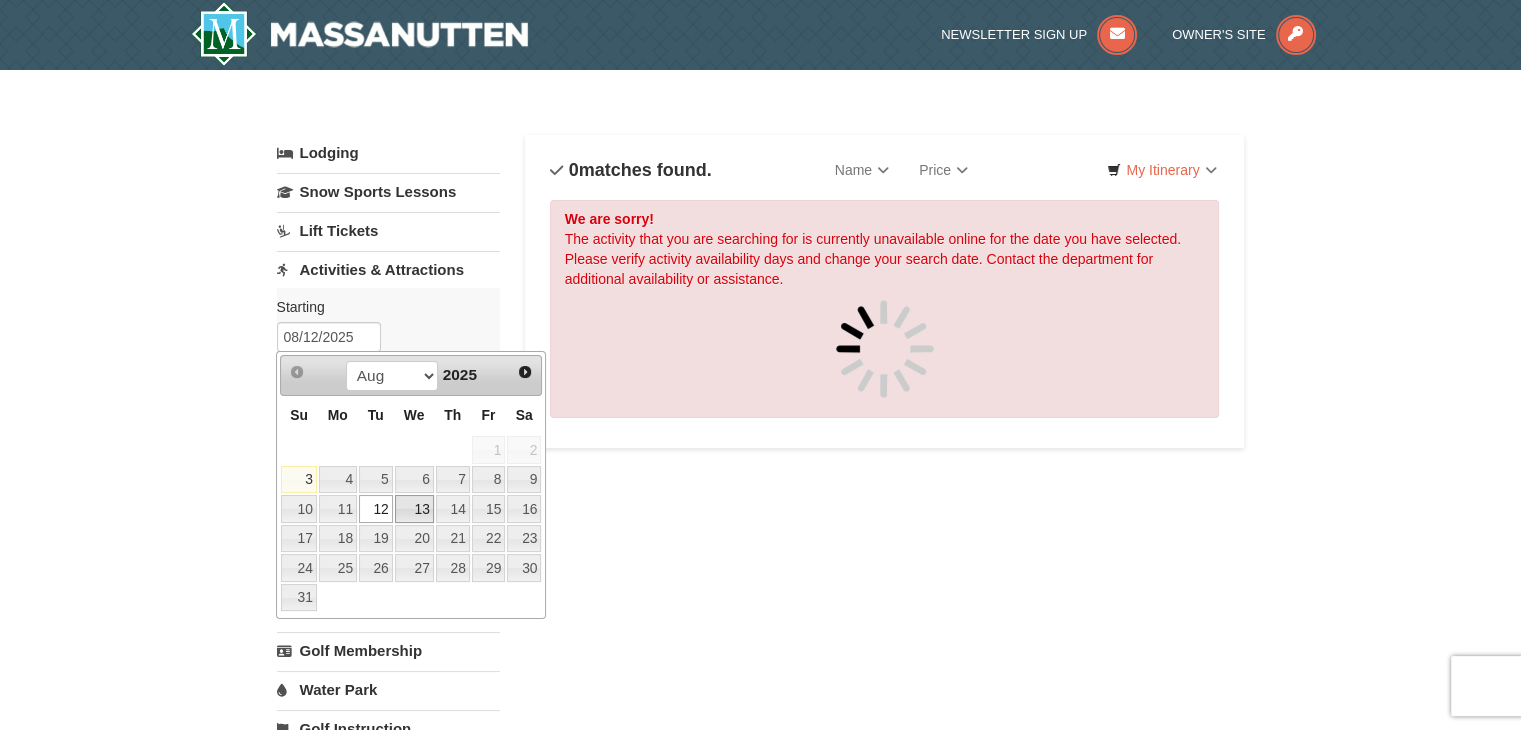 click on "13" at bounding box center [414, 509] 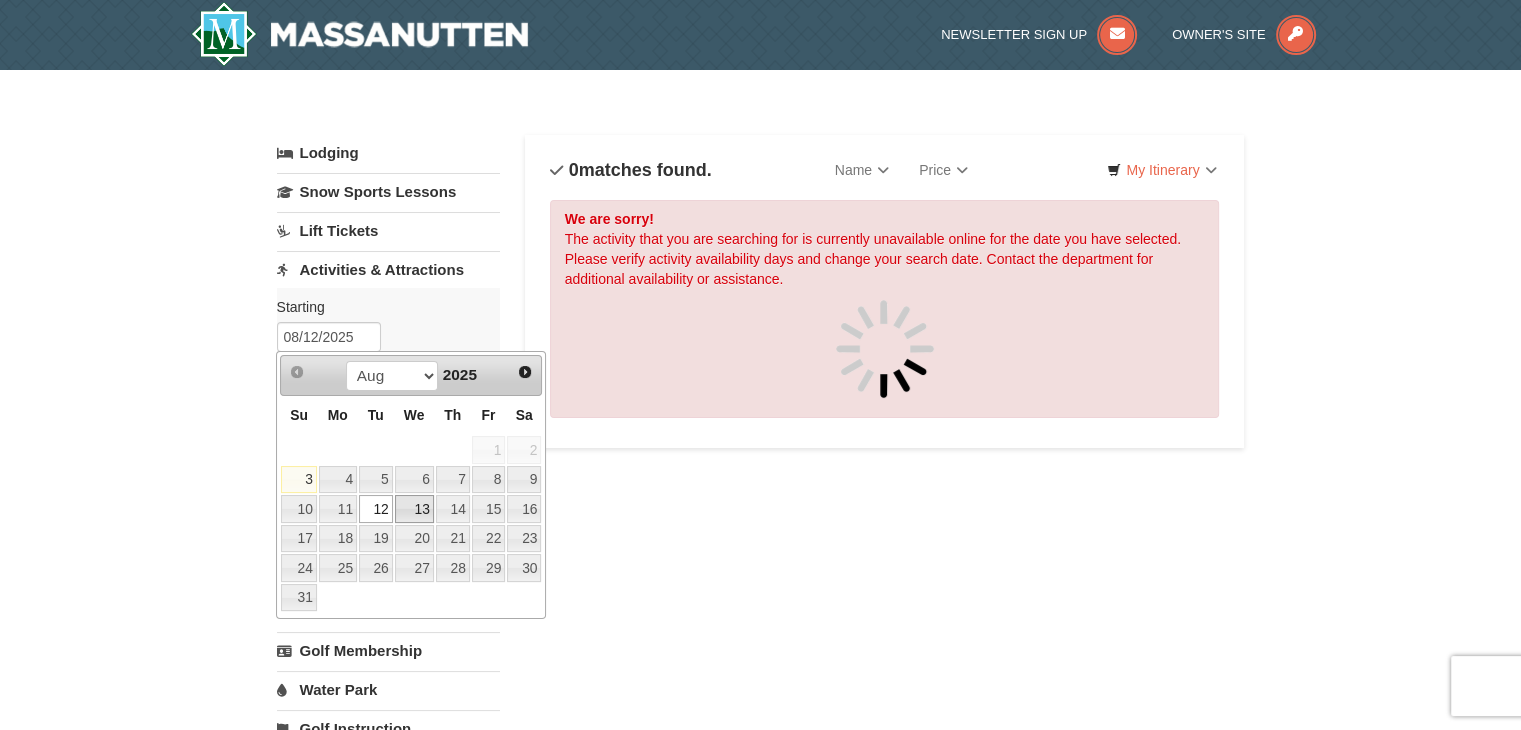 type on "08/13/2025" 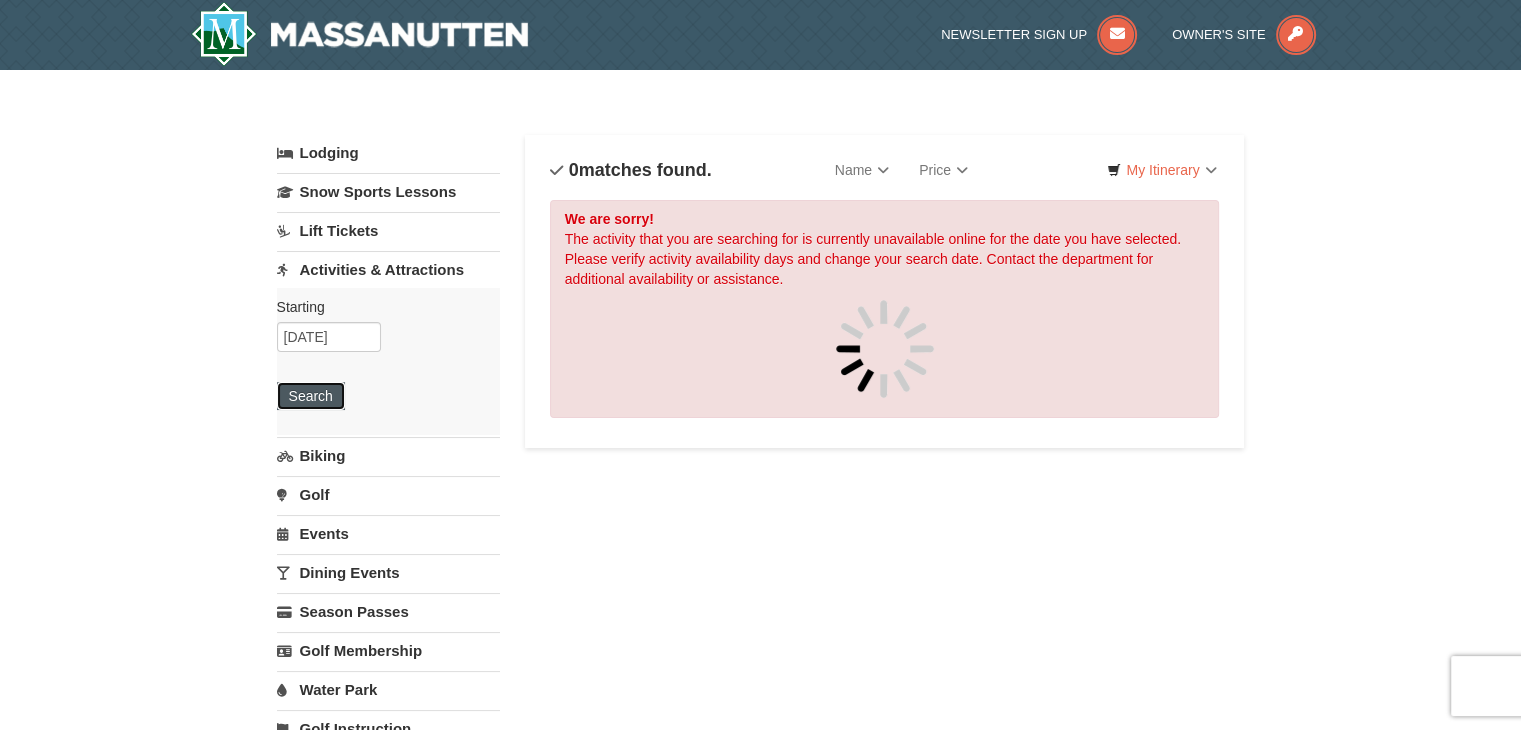 click on "Search" at bounding box center (311, 396) 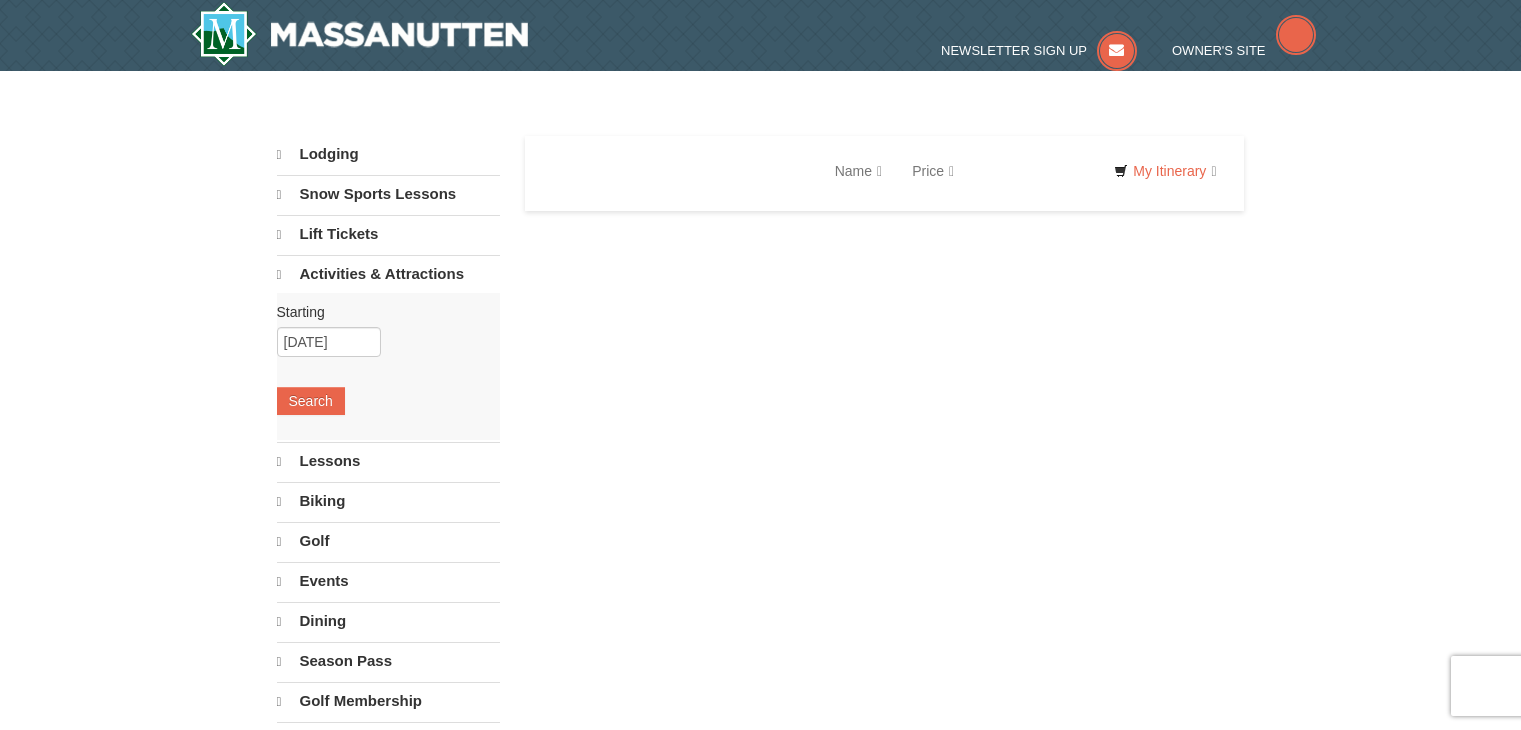 scroll, scrollTop: 0, scrollLeft: 0, axis: both 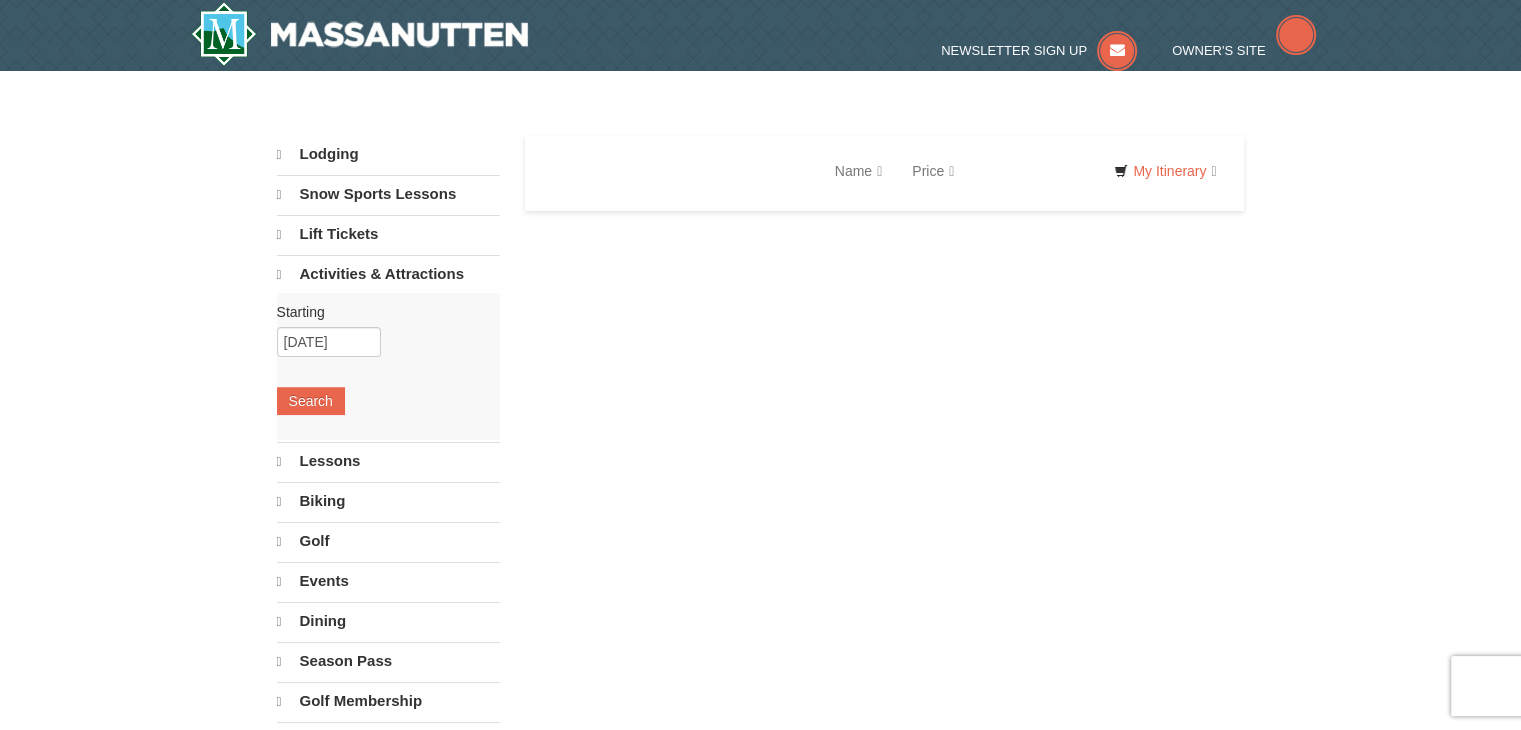 select on "8" 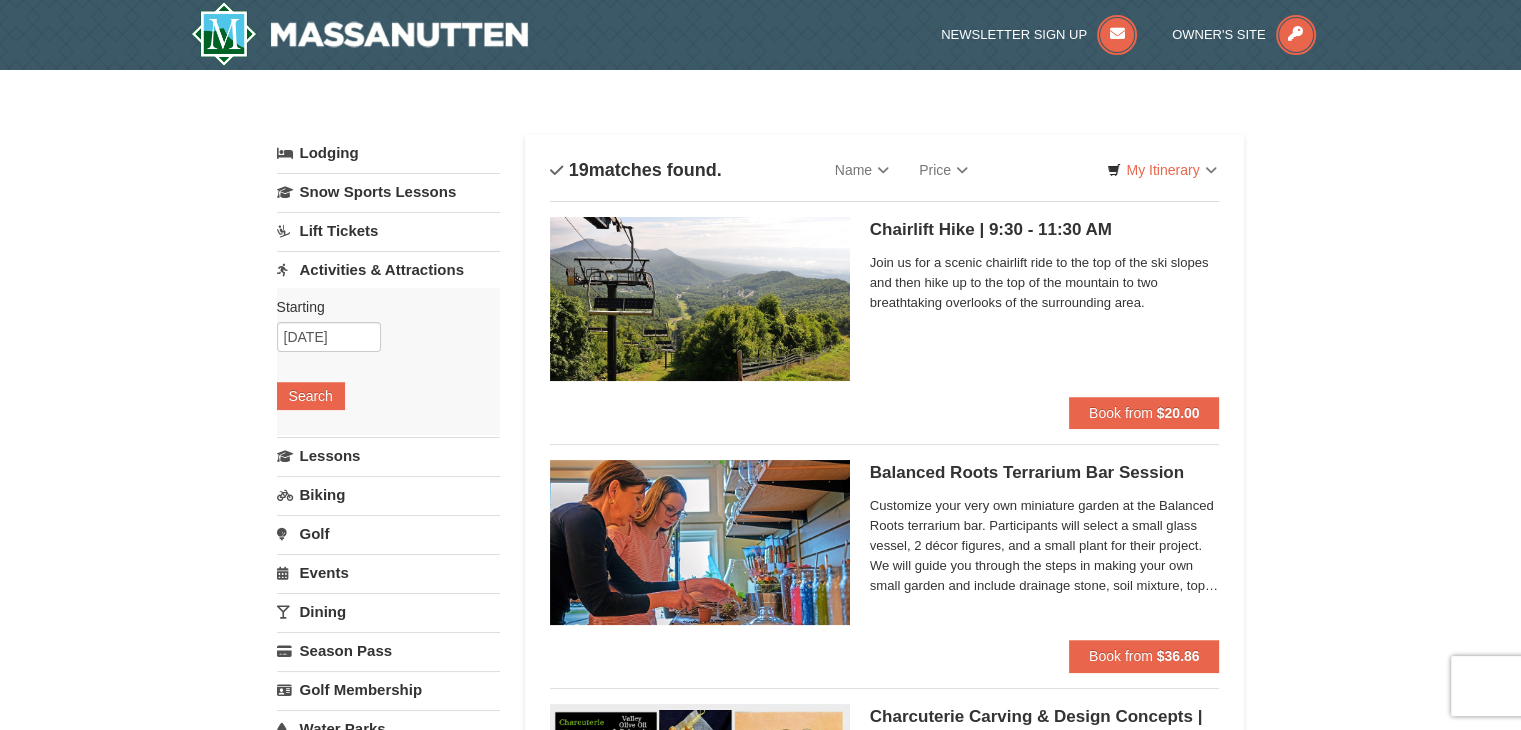 scroll, scrollTop: 0, scrollLeft: 0, axis: both 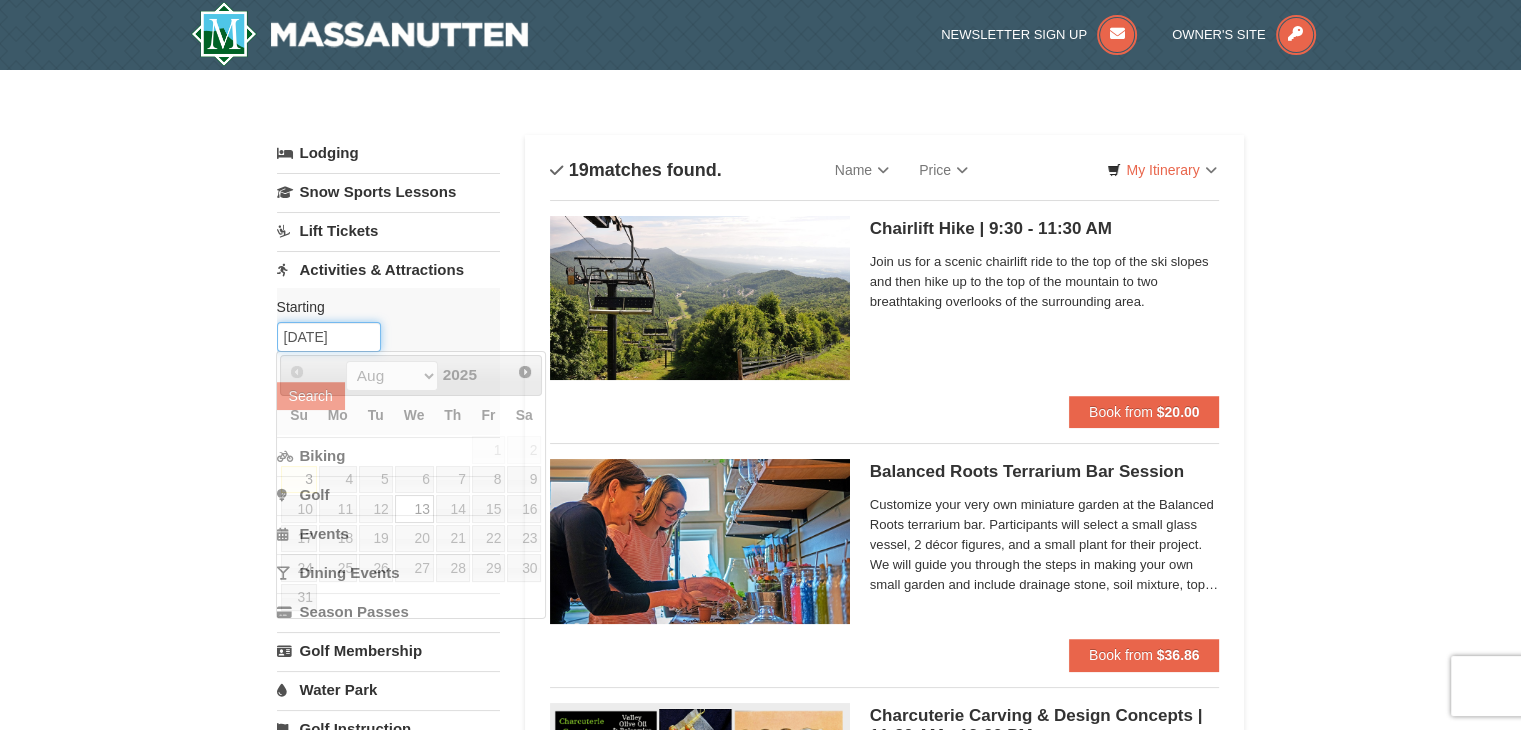click on "08/13/2025" at bounding box center [329, 337] 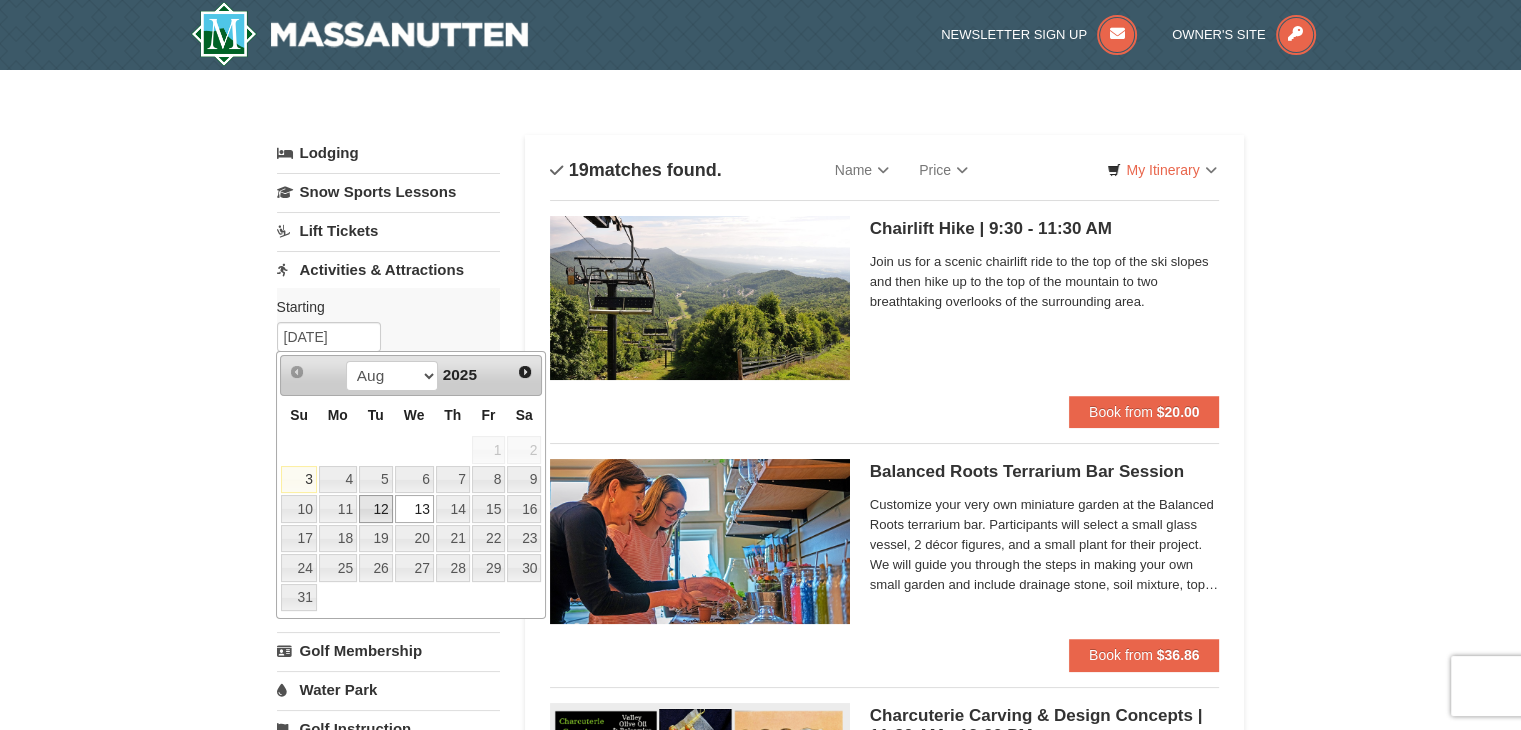 click on "12" at bounding box center [376, 509] 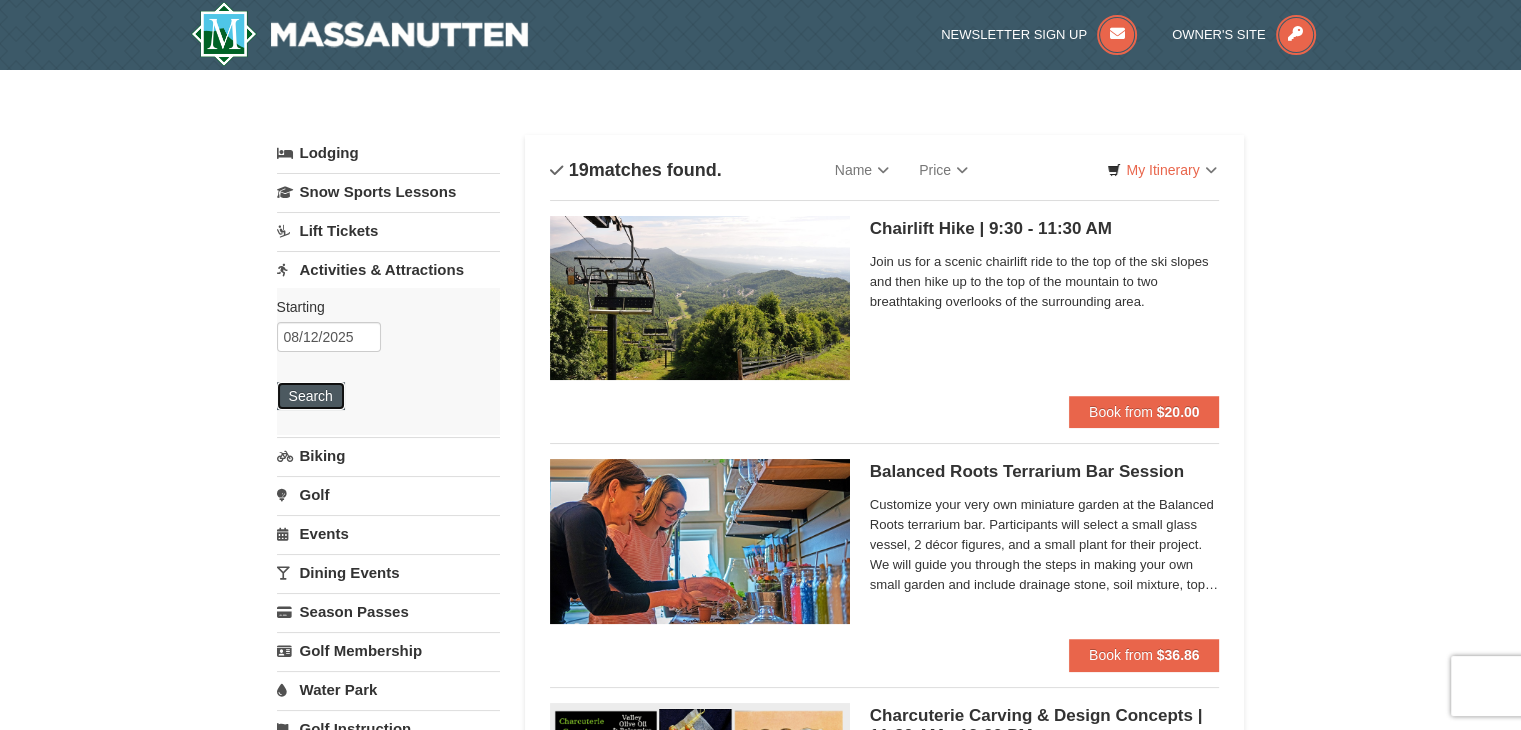 click on "Search" at bounding box center (311, 396) 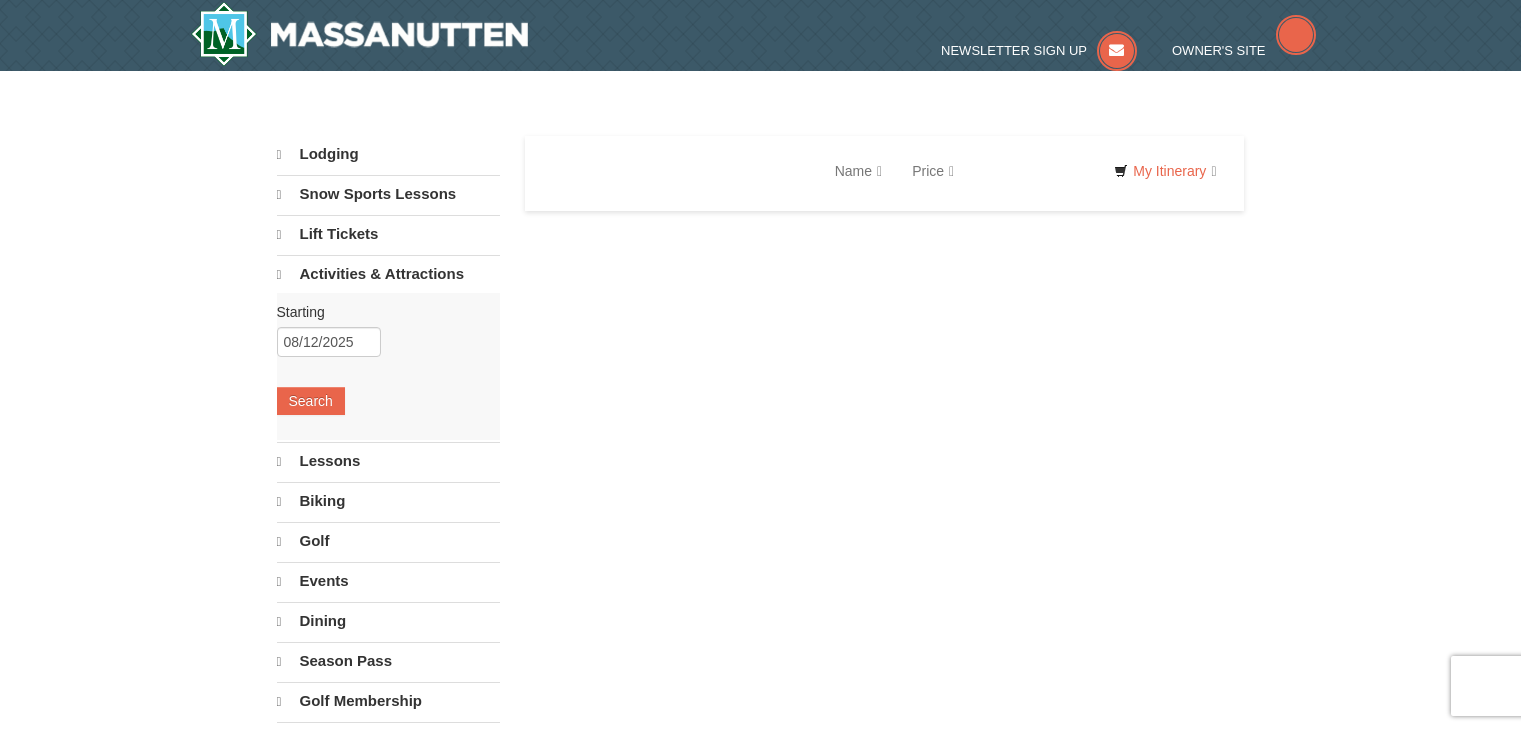 scroll, scrollTop: 0, scrollLeft: 0, axis: both 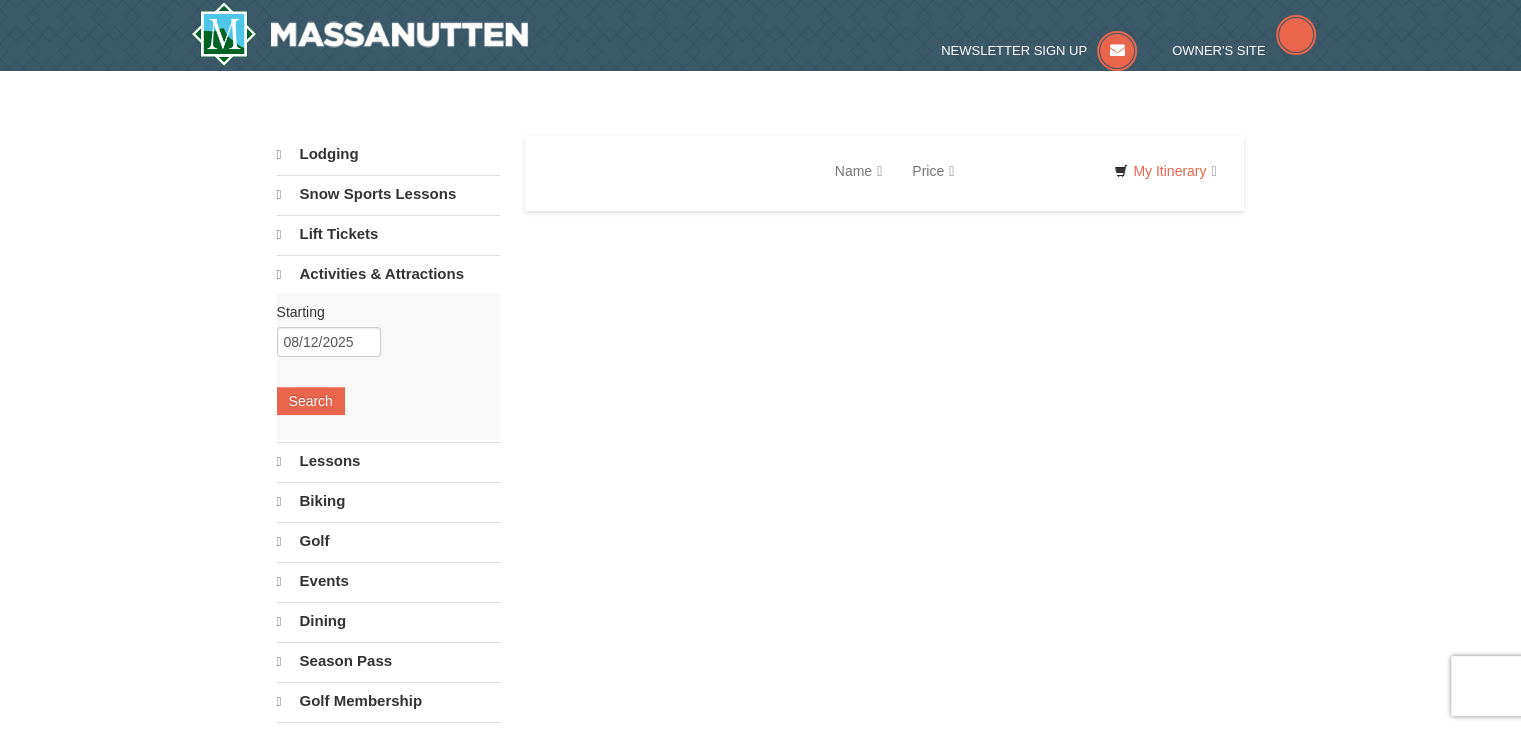 select on "8" 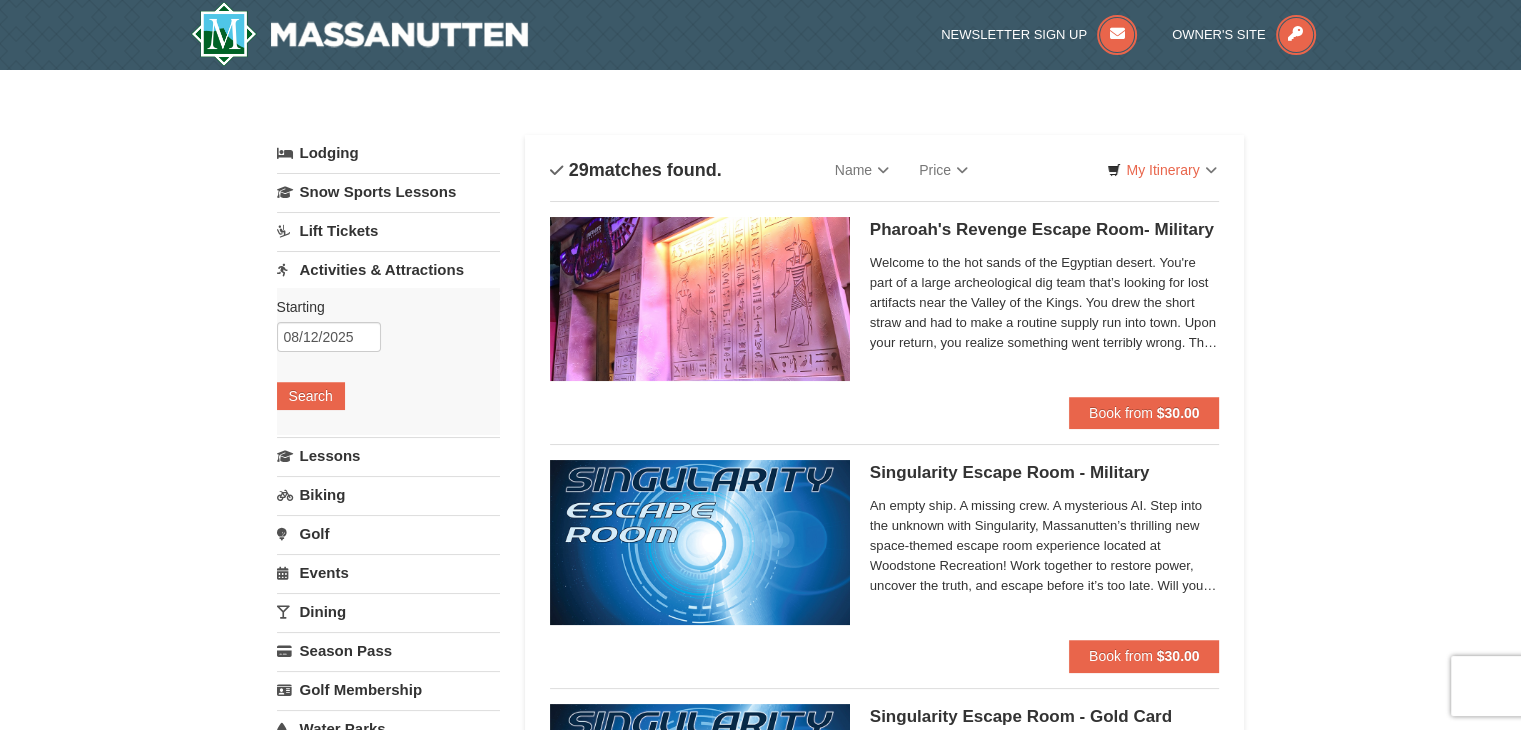 scroll, scrollTop: 0, scrollLeft: 0, axis: both 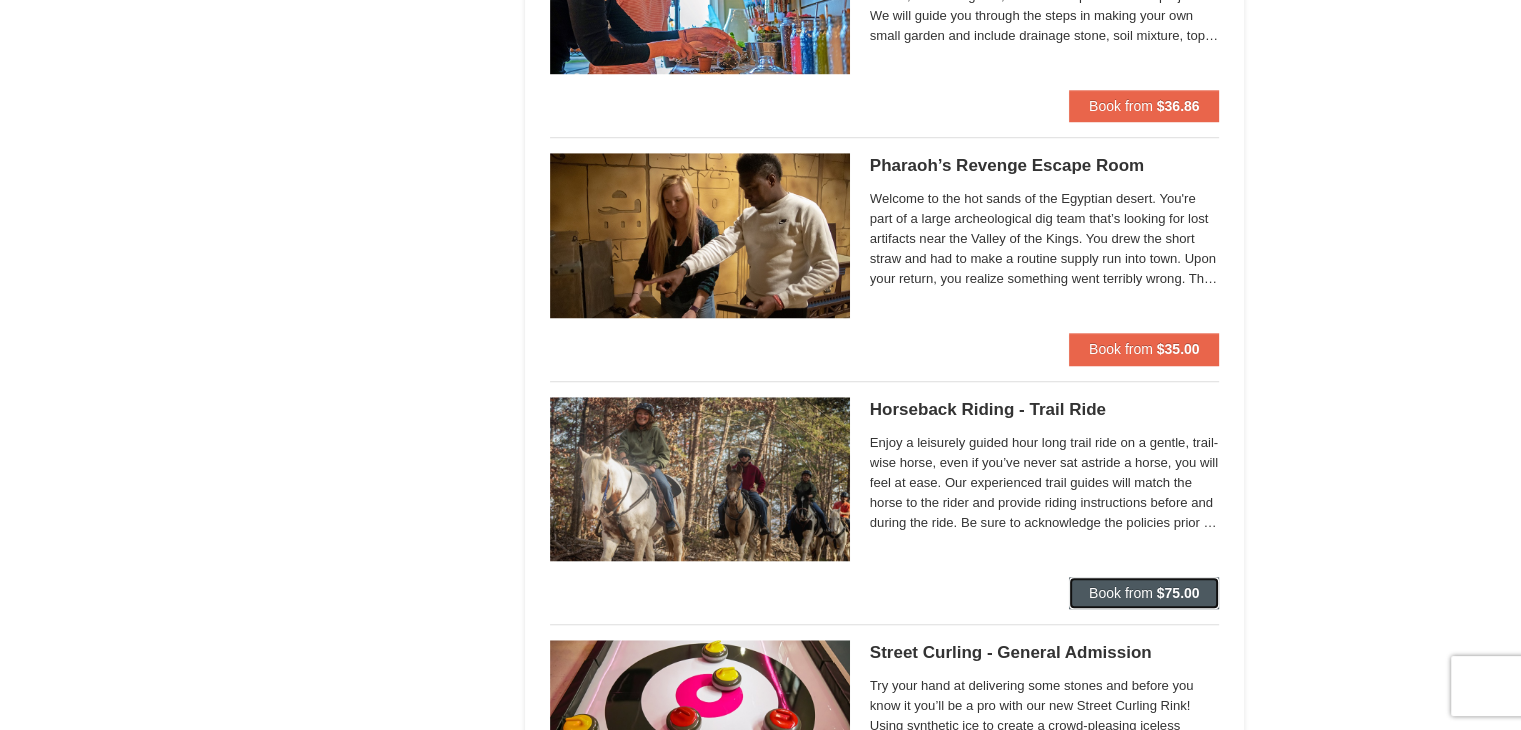 click on "Book from" at bounding box center (1121, 593) 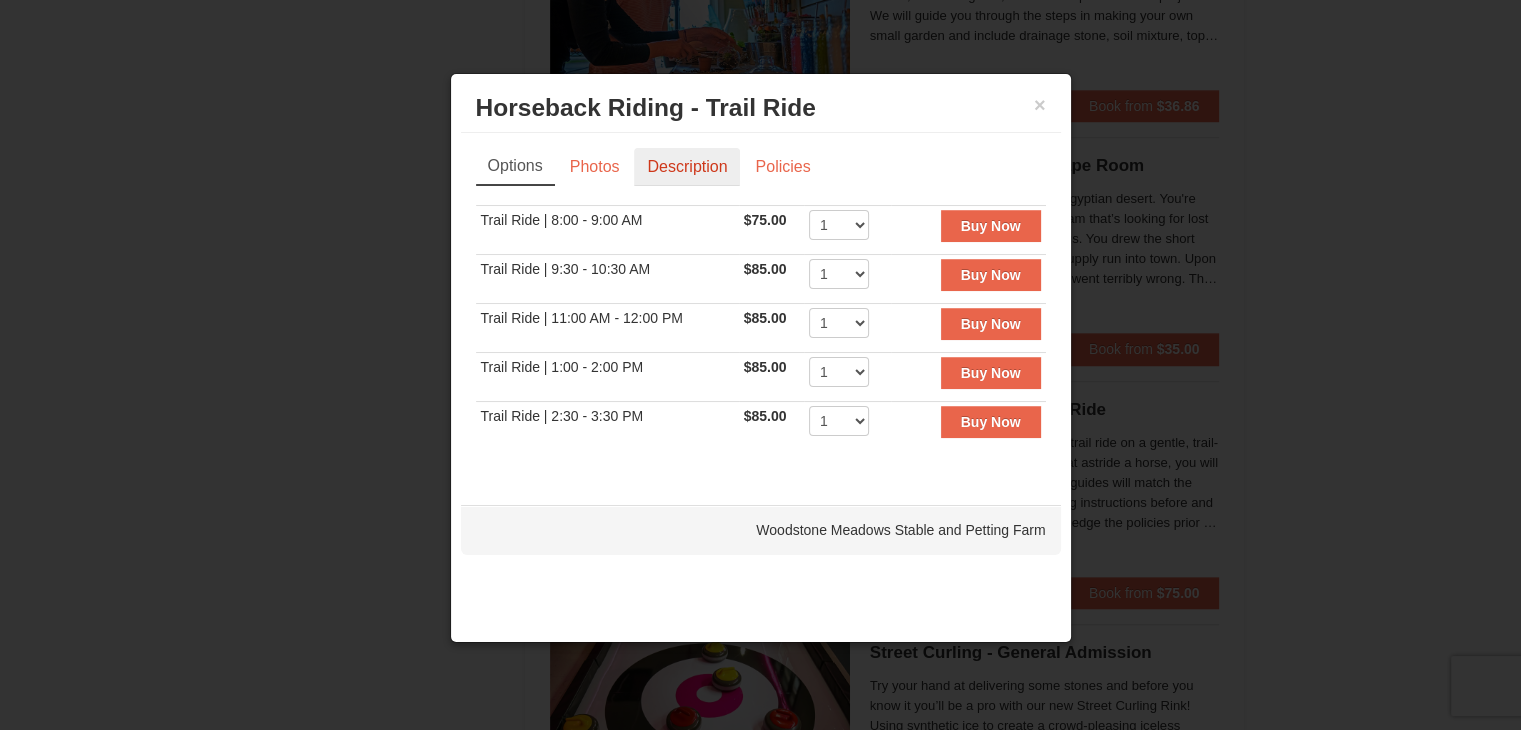 drag, startPoint x: 670, startPoint y: 139, endPoint x: 664, endPoint y: 165, distance: 26.683329 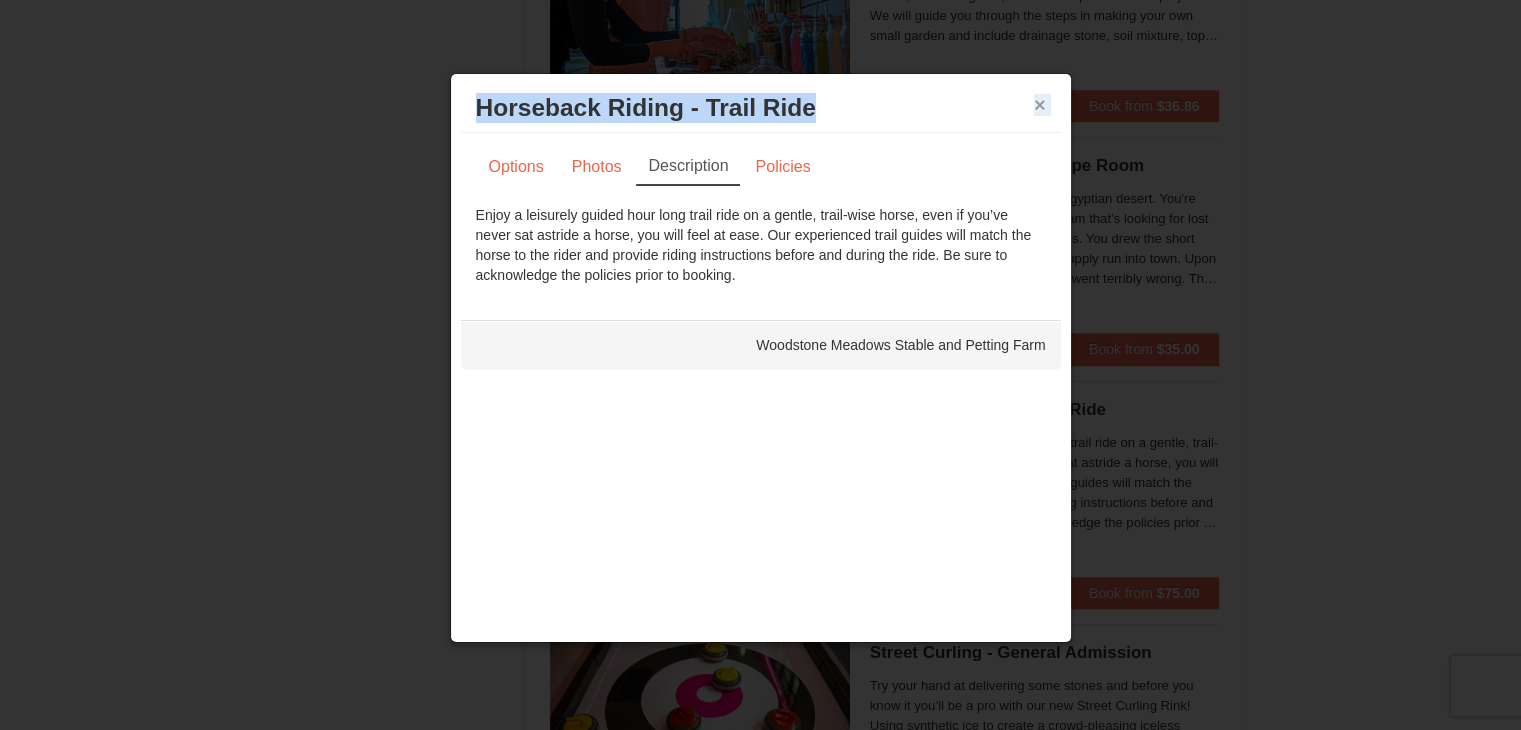 drag, startPoint x: 1058, startPoint y: 109, endPoint x: 1035, endPoint y: 105, distance: 23.345236 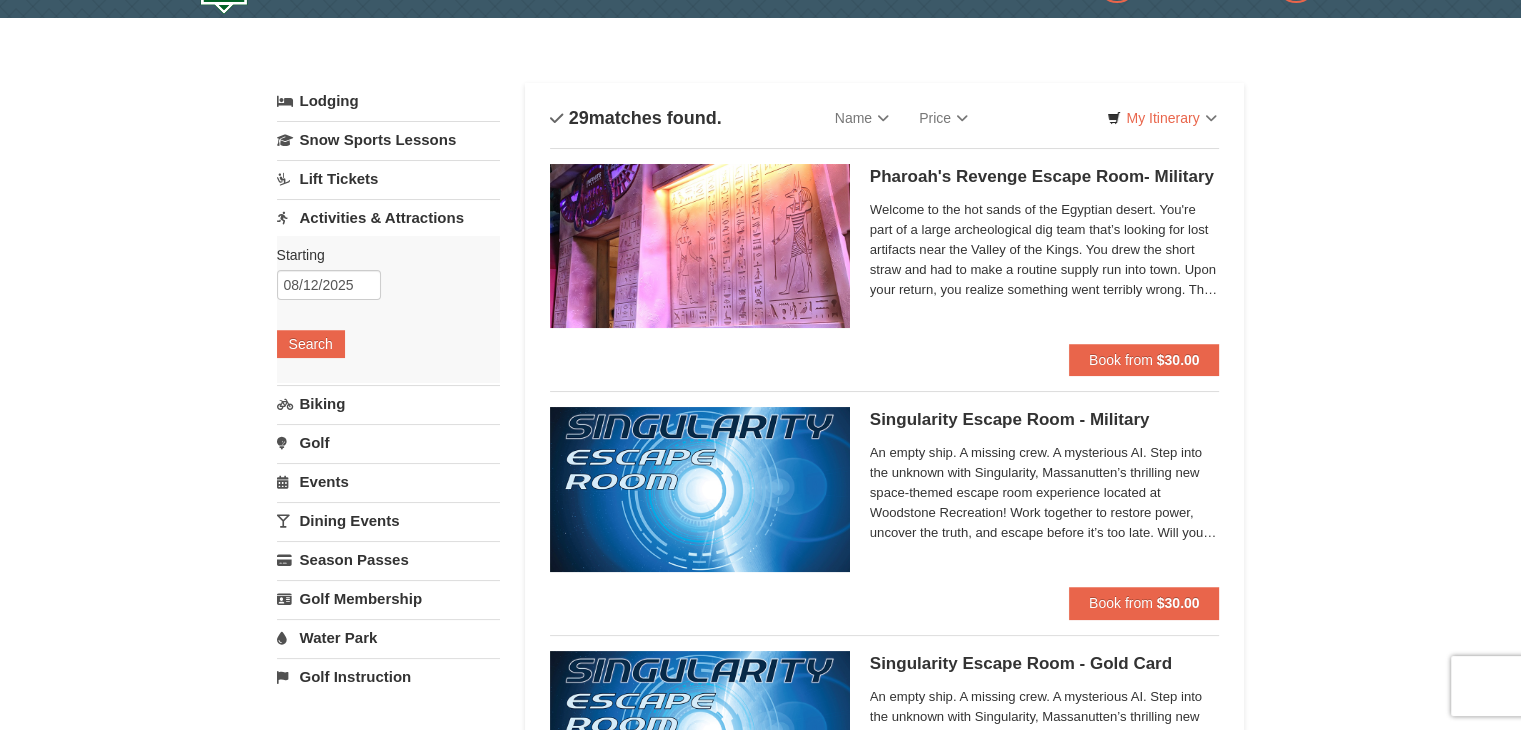 scroll, scrollTop: 0, scrollLeft: 0, axis: both 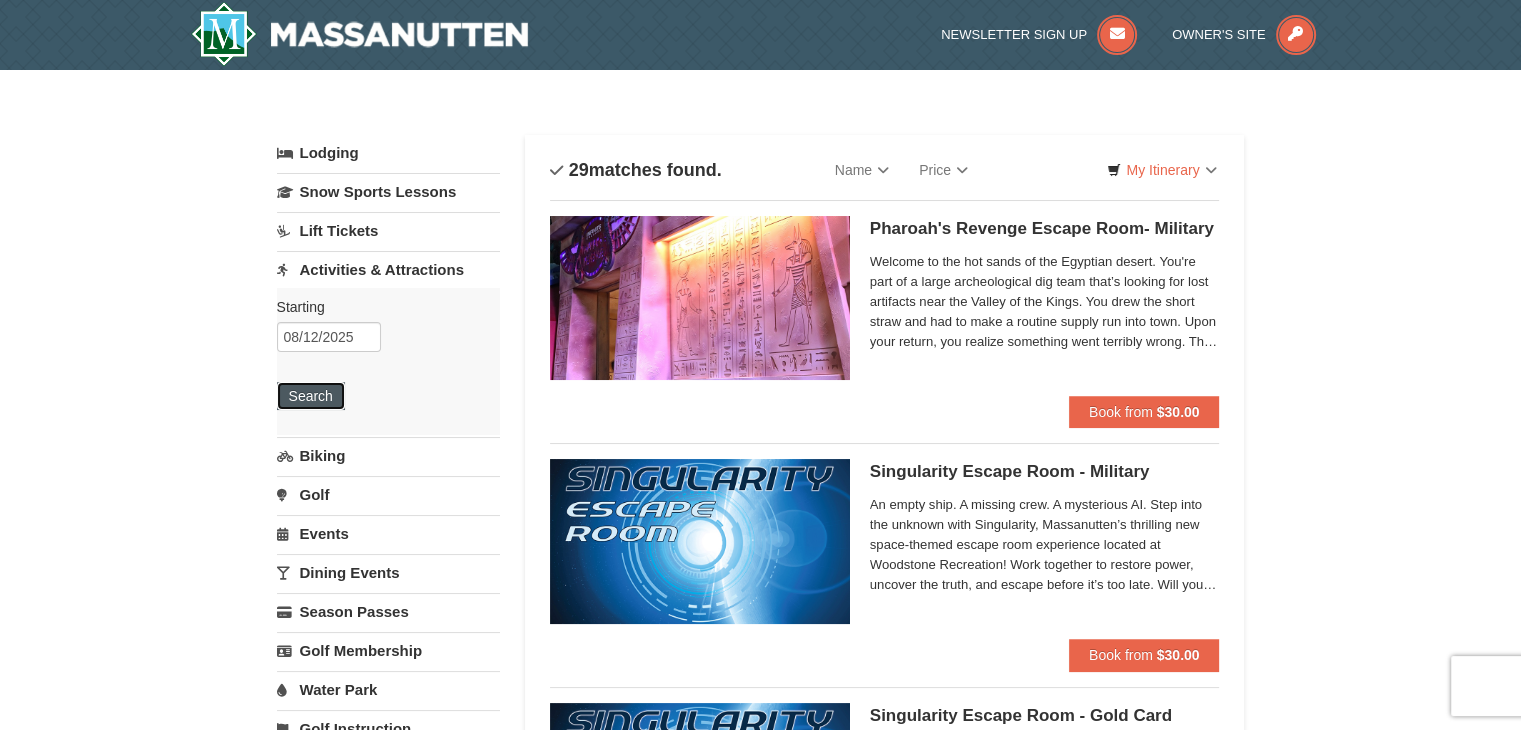 click on "Search" at bounding box center [311, 396] 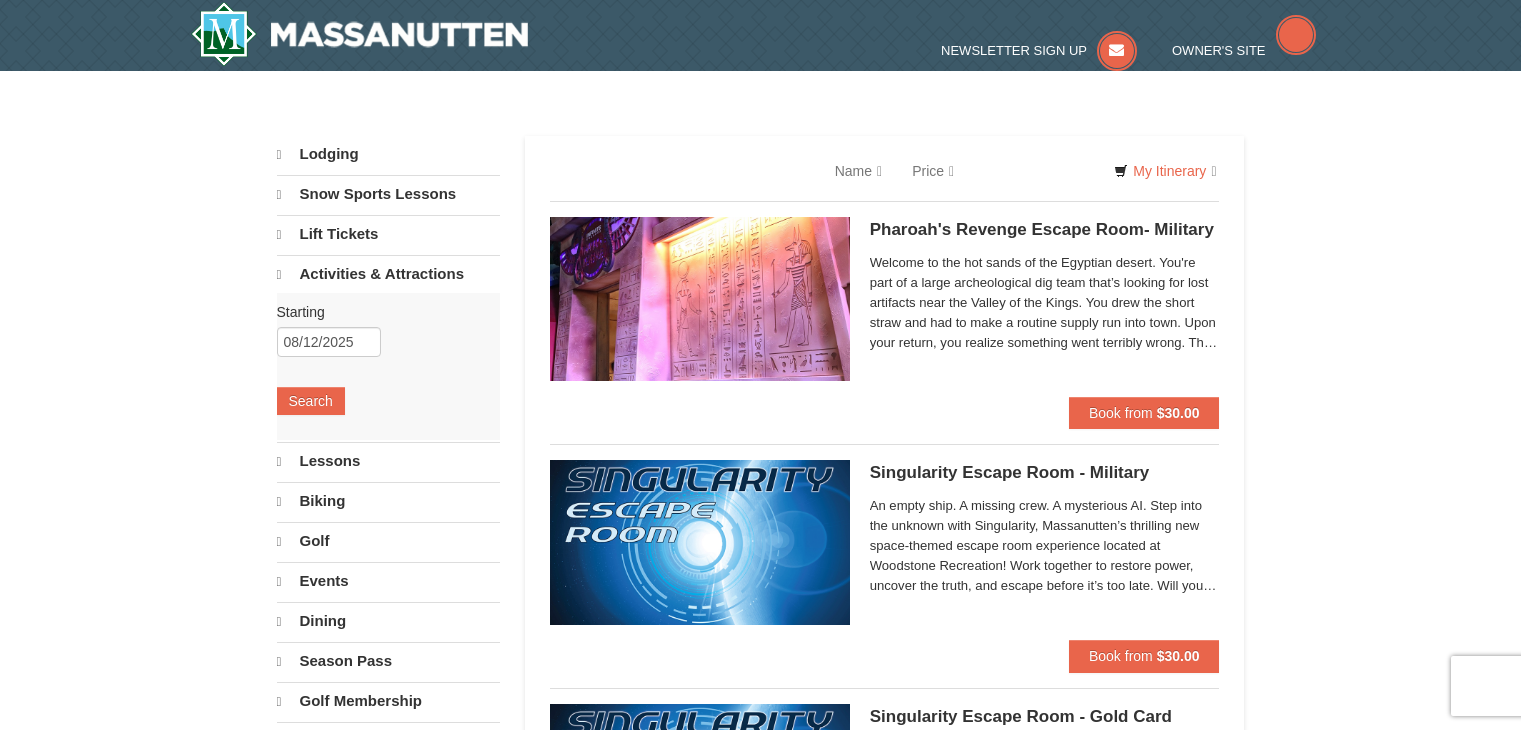 scroll, scrollTop: 0, scrollLeft: 0, axis: both 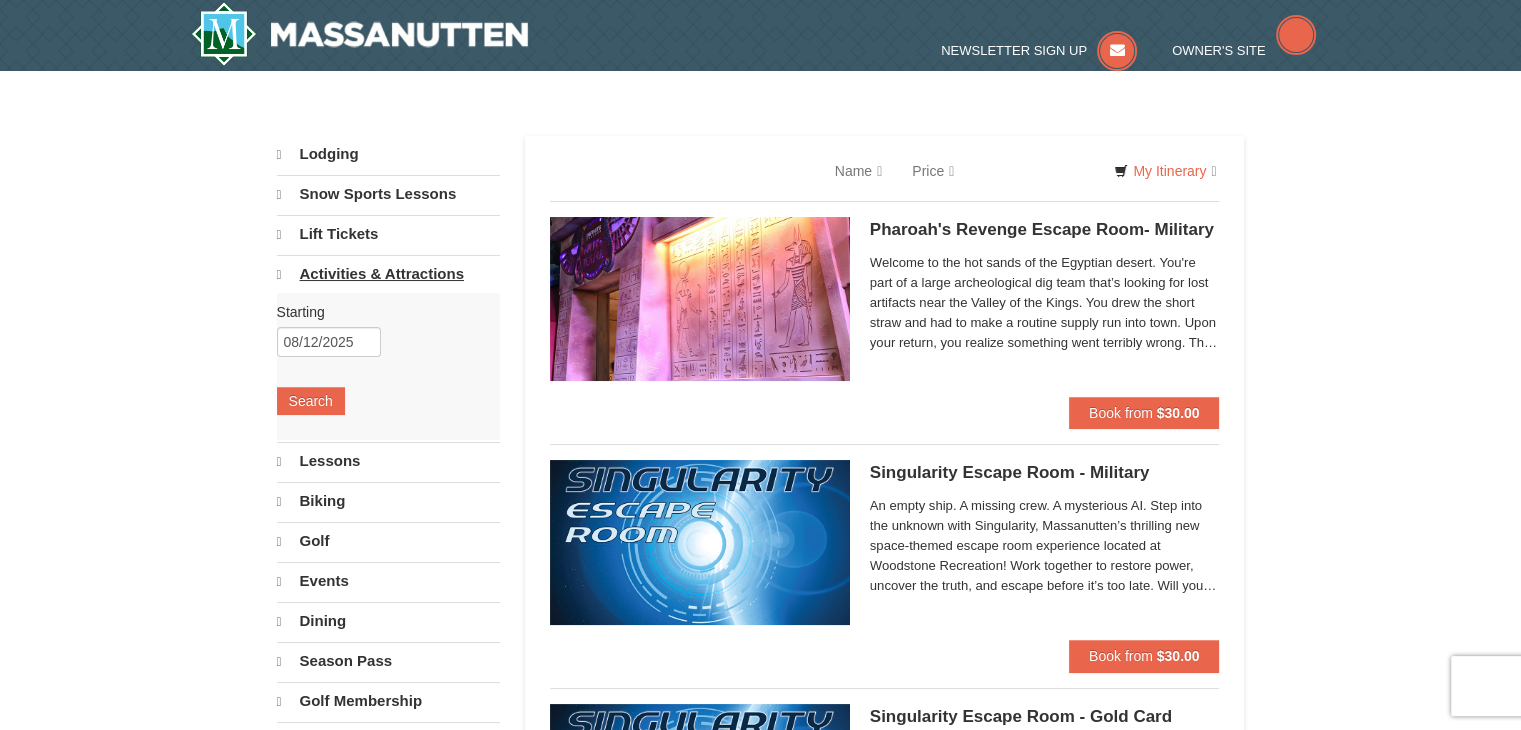 select on "8" 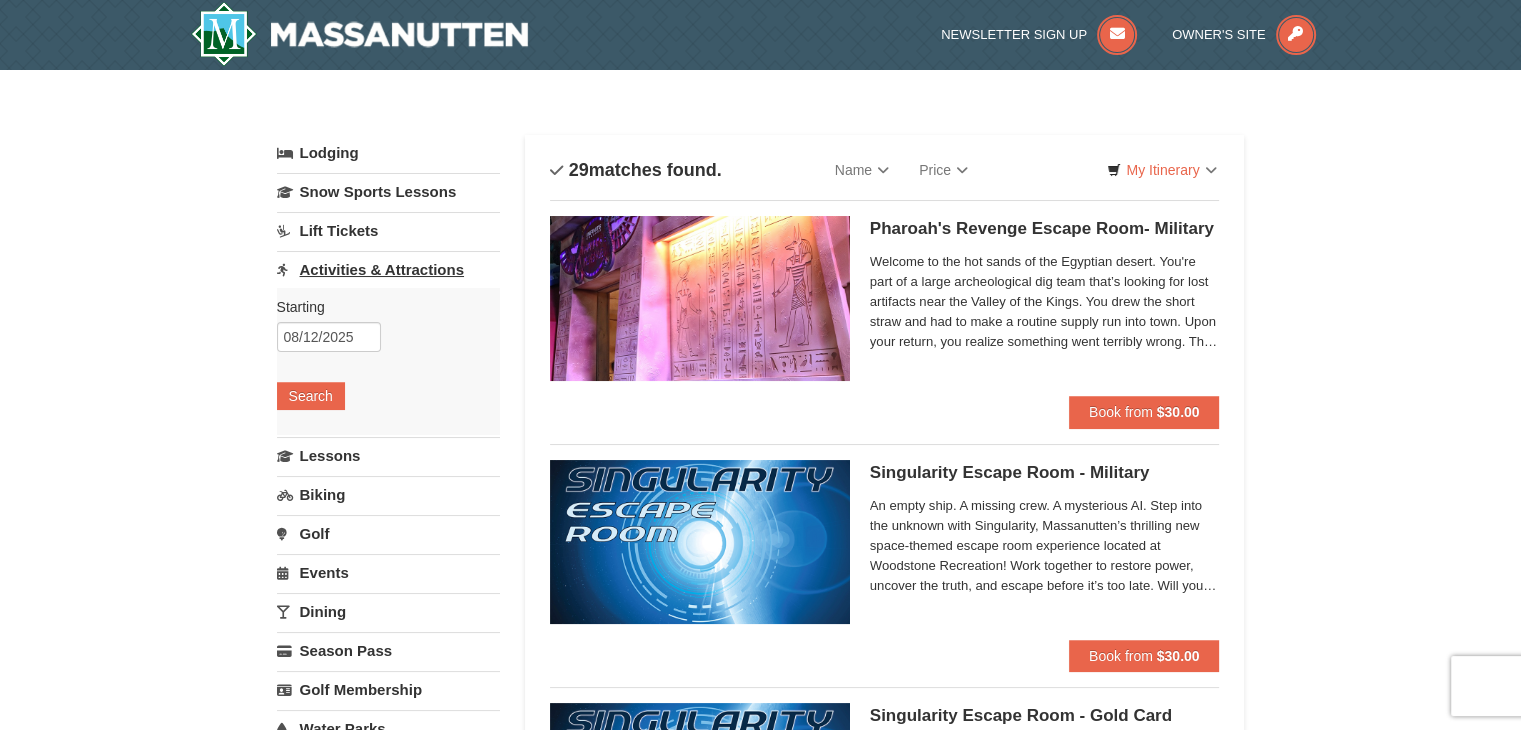 scroll, scrollTop: 0, scrollLeft: 0, axis: both 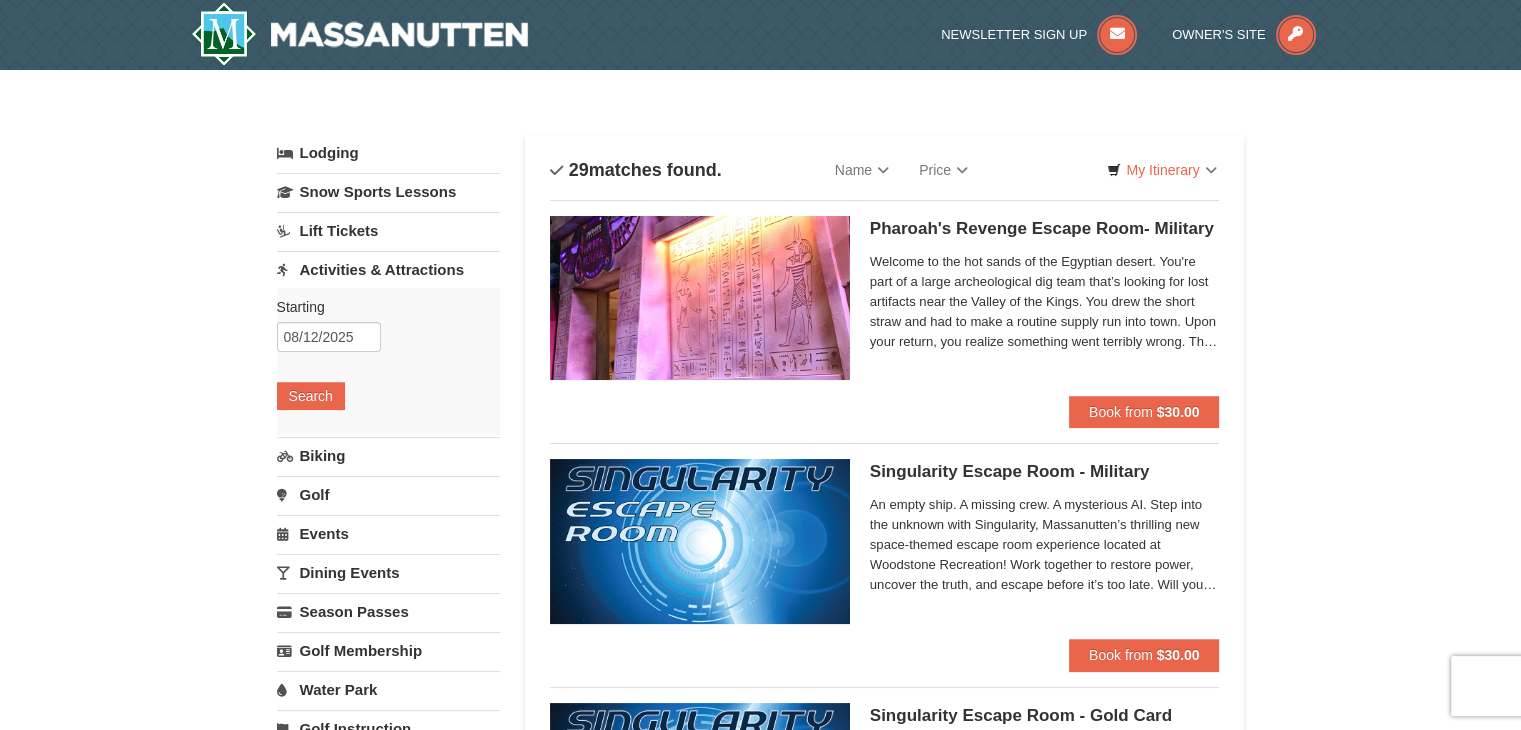click on "Events" at bounding box center (388, 533) 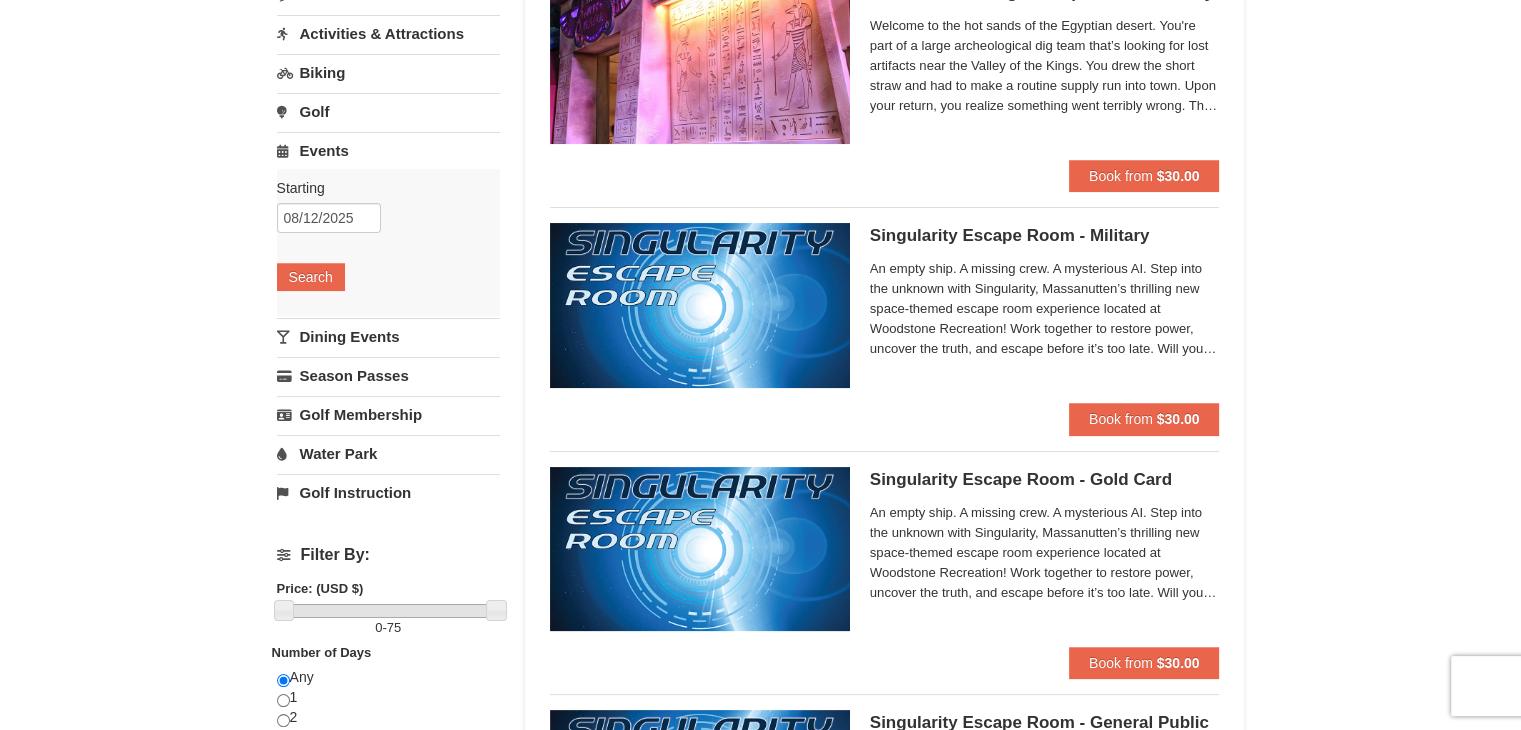 scroll, scrollTop: 0, scrollLeft: 0, axis: both 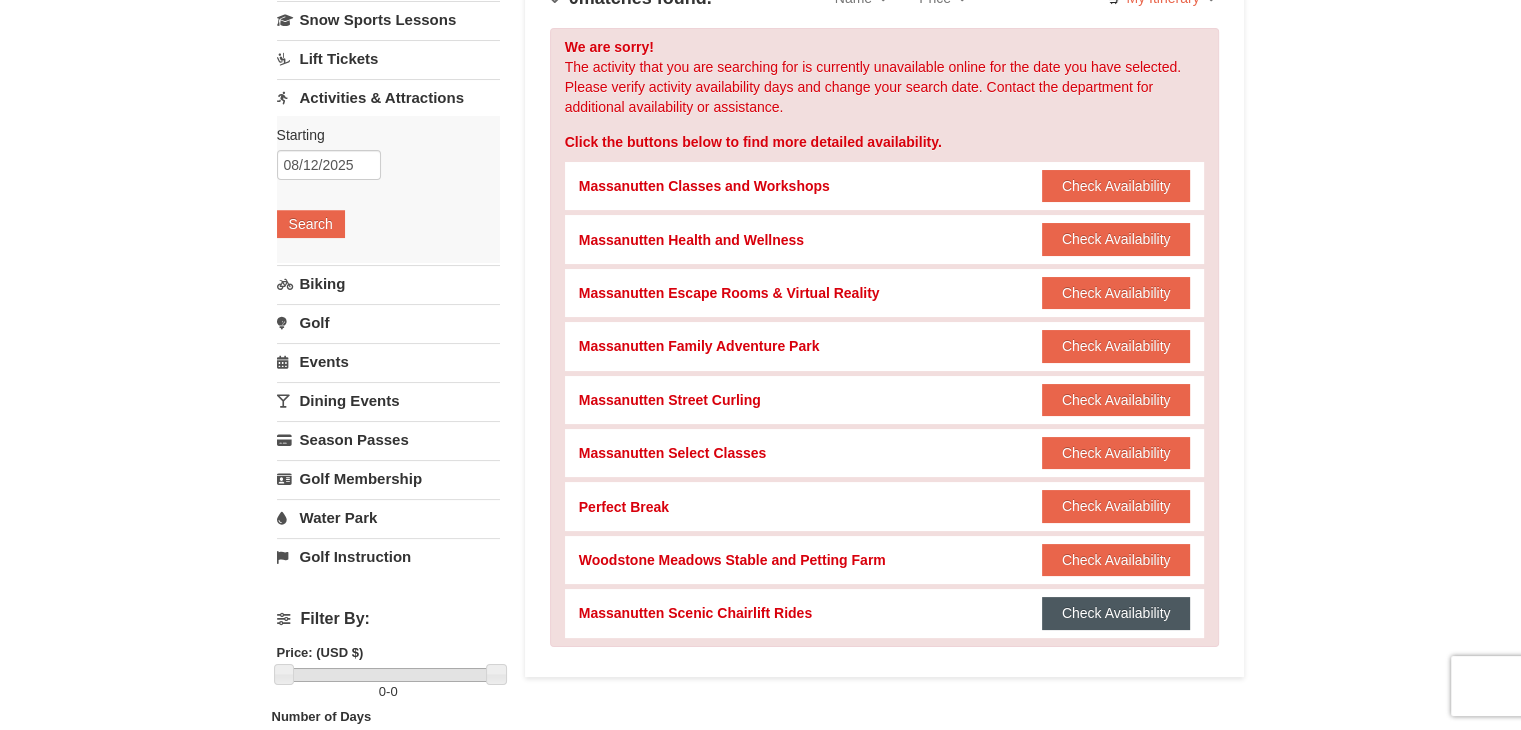 click on "Check Availability" at bounding box center [1116, 613] 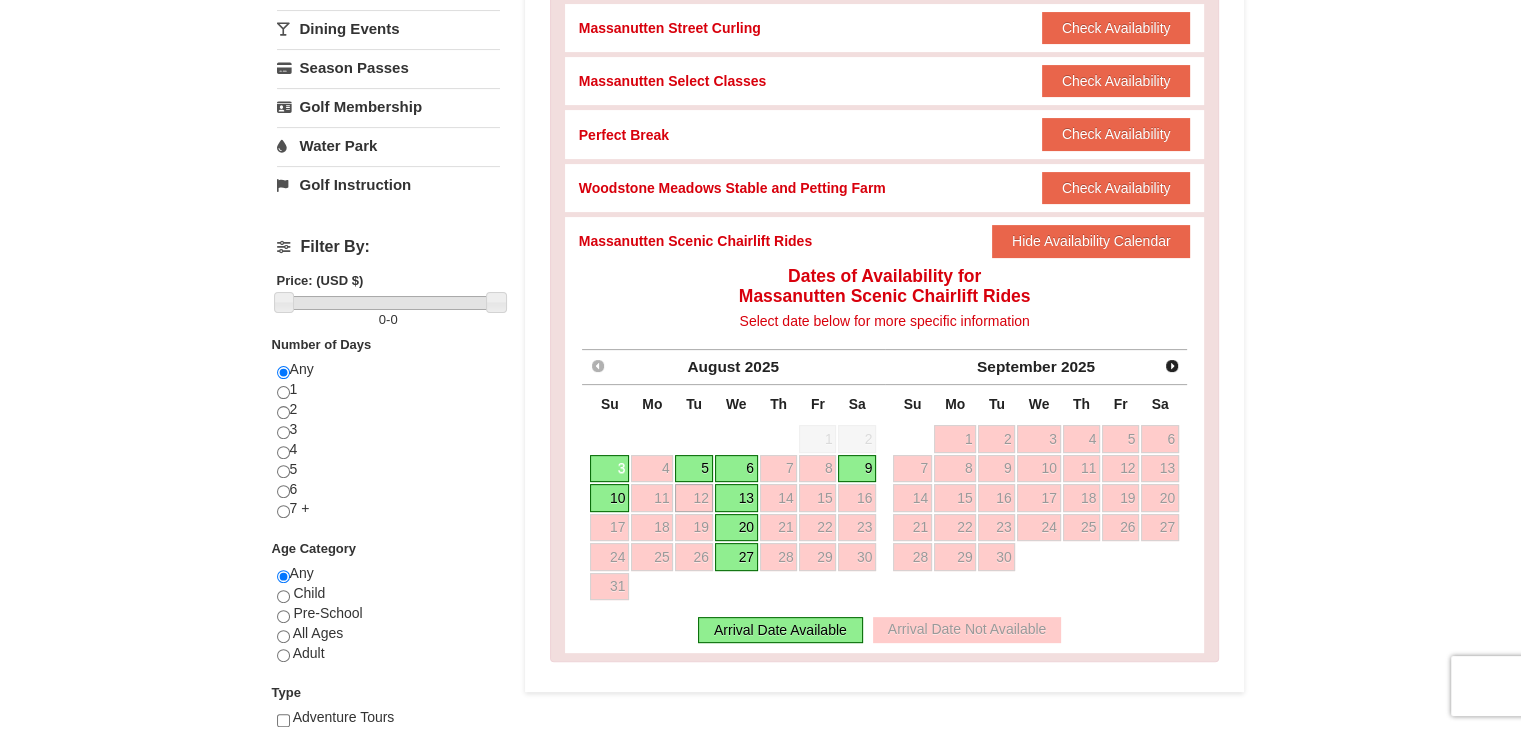 scroll, scrollTop: 544, scrollLeft: 0, axis: vertical 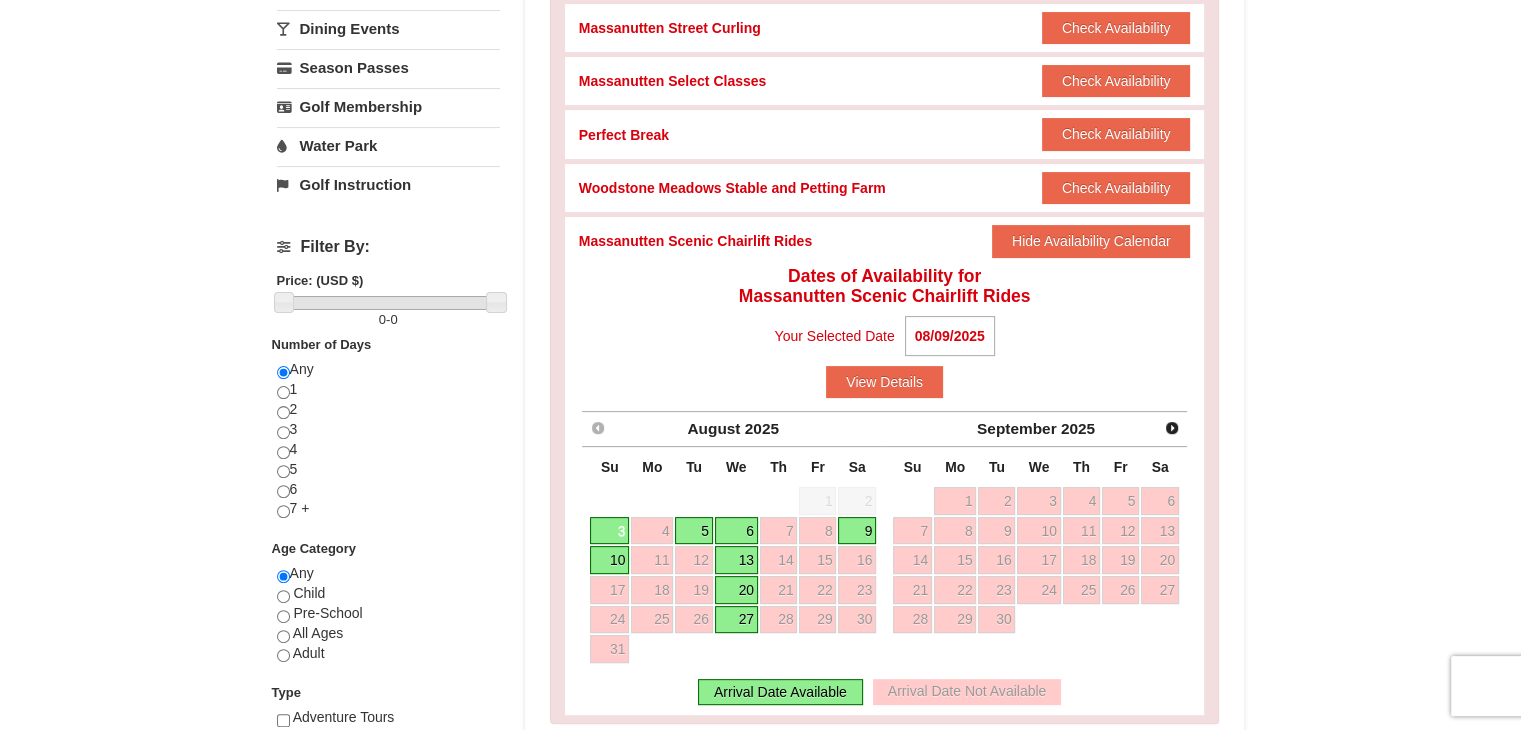 click on "Sa" at bounding box center [857, 466] 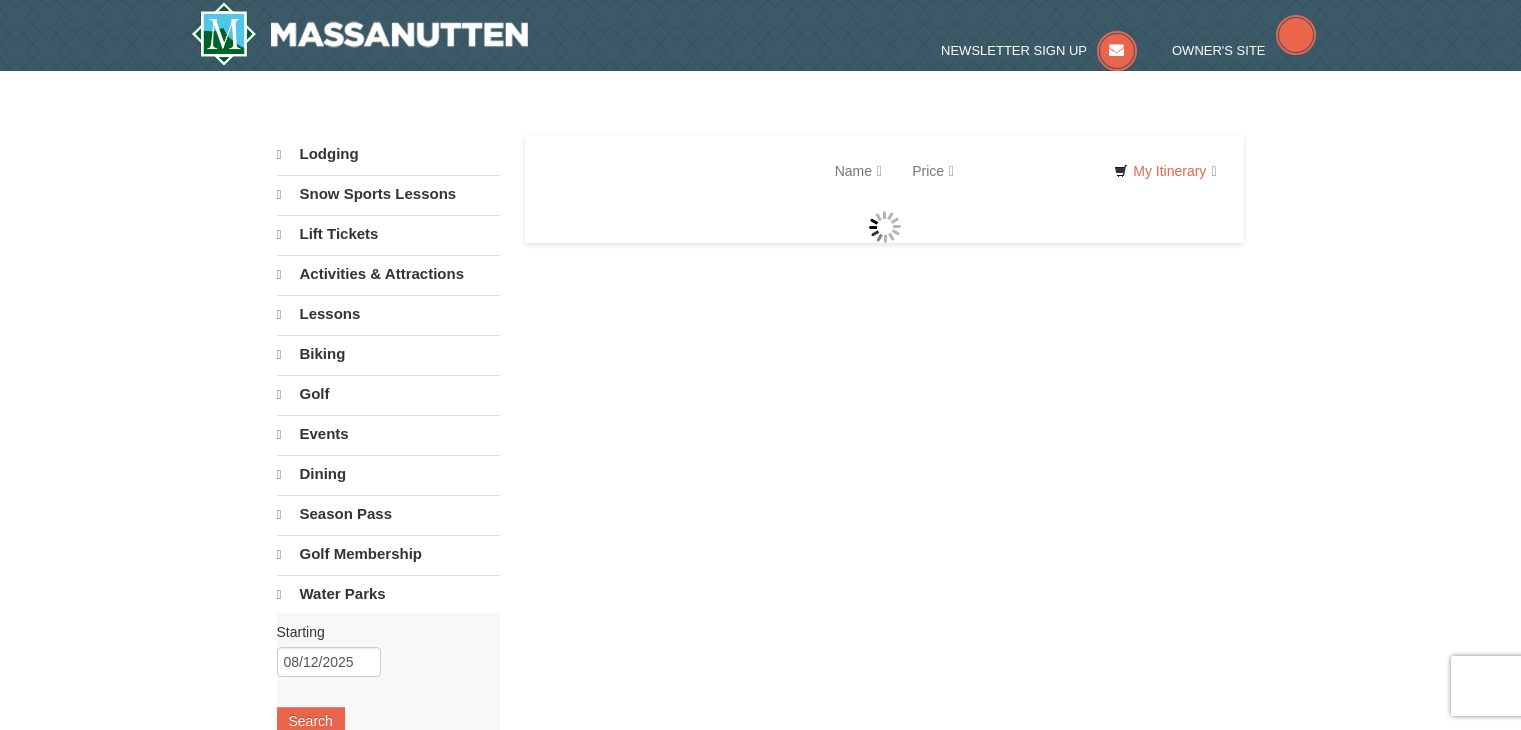 scroll, scrollTop: 0, scrollLeft: 0, axis: both 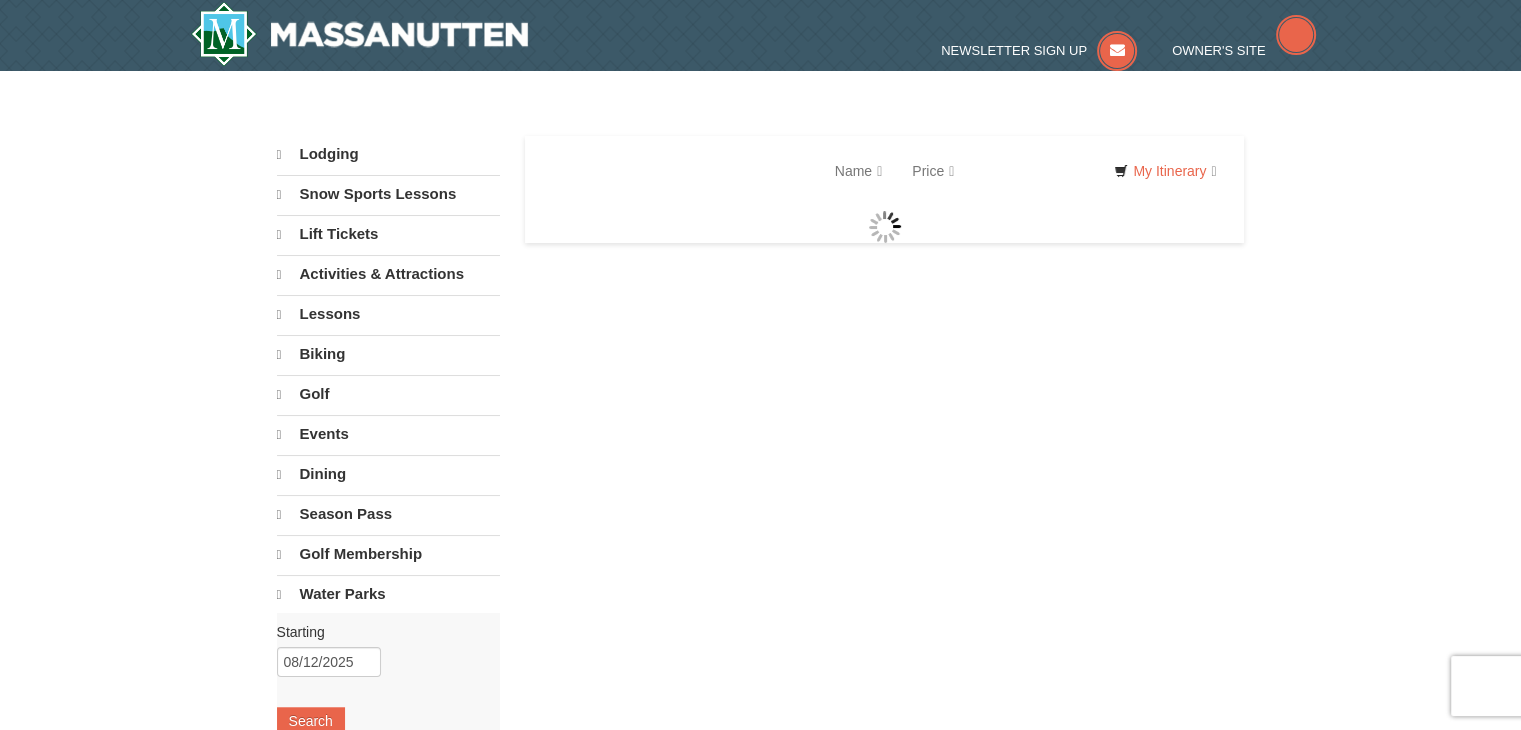 select on "8" 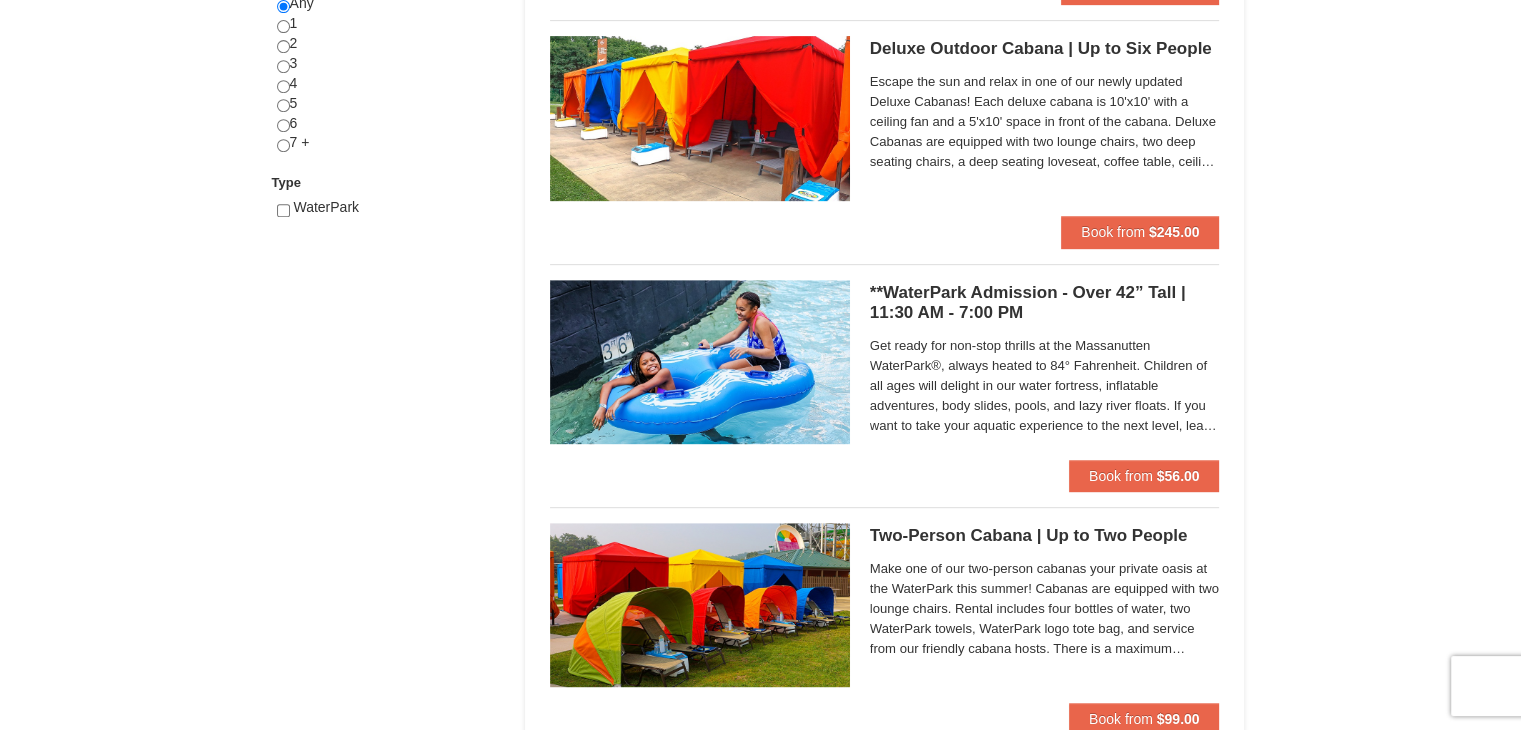 scroll, scrollTop: 904, scrollLeft: 0, axis: vertical 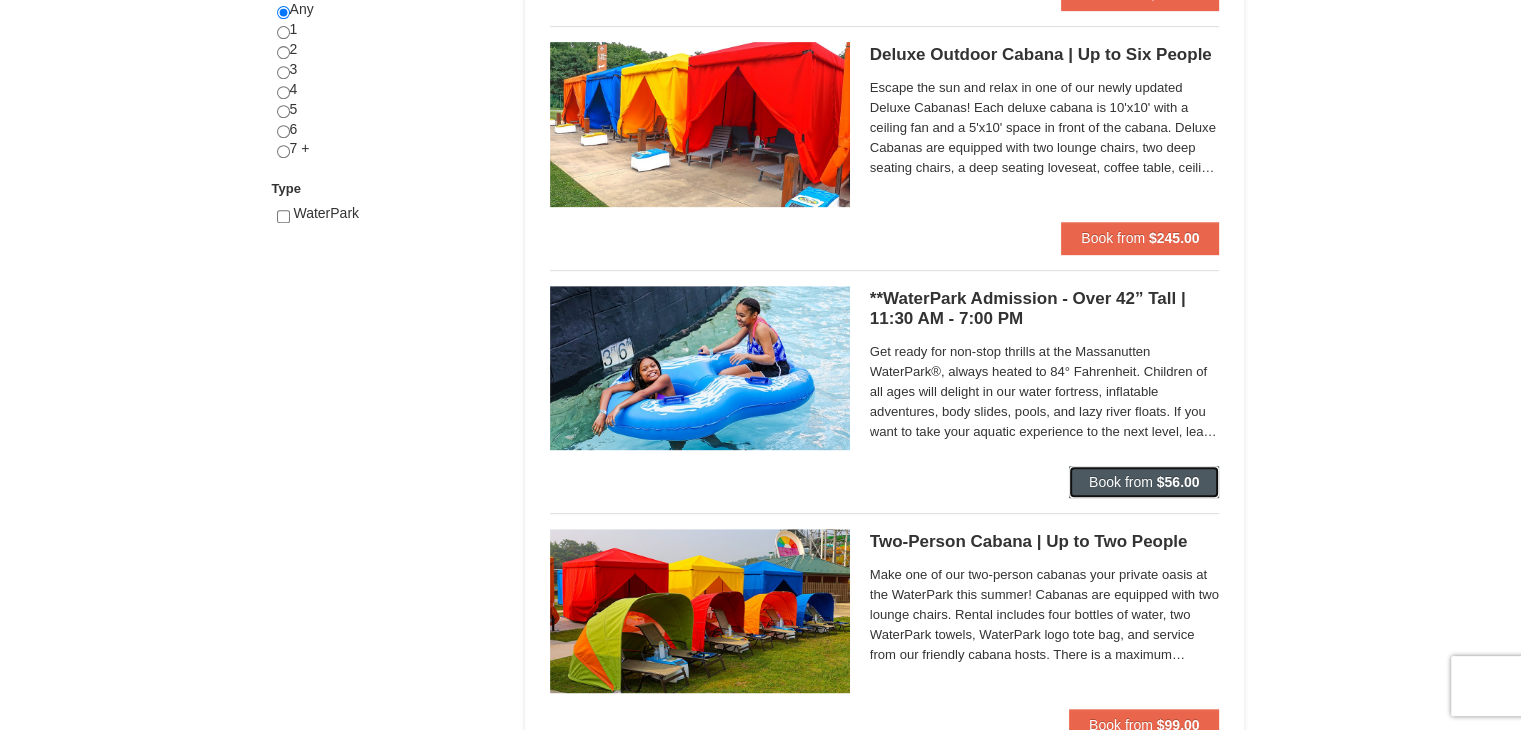 click on "Book from   $56.00" at bounding box center (1144, 482) 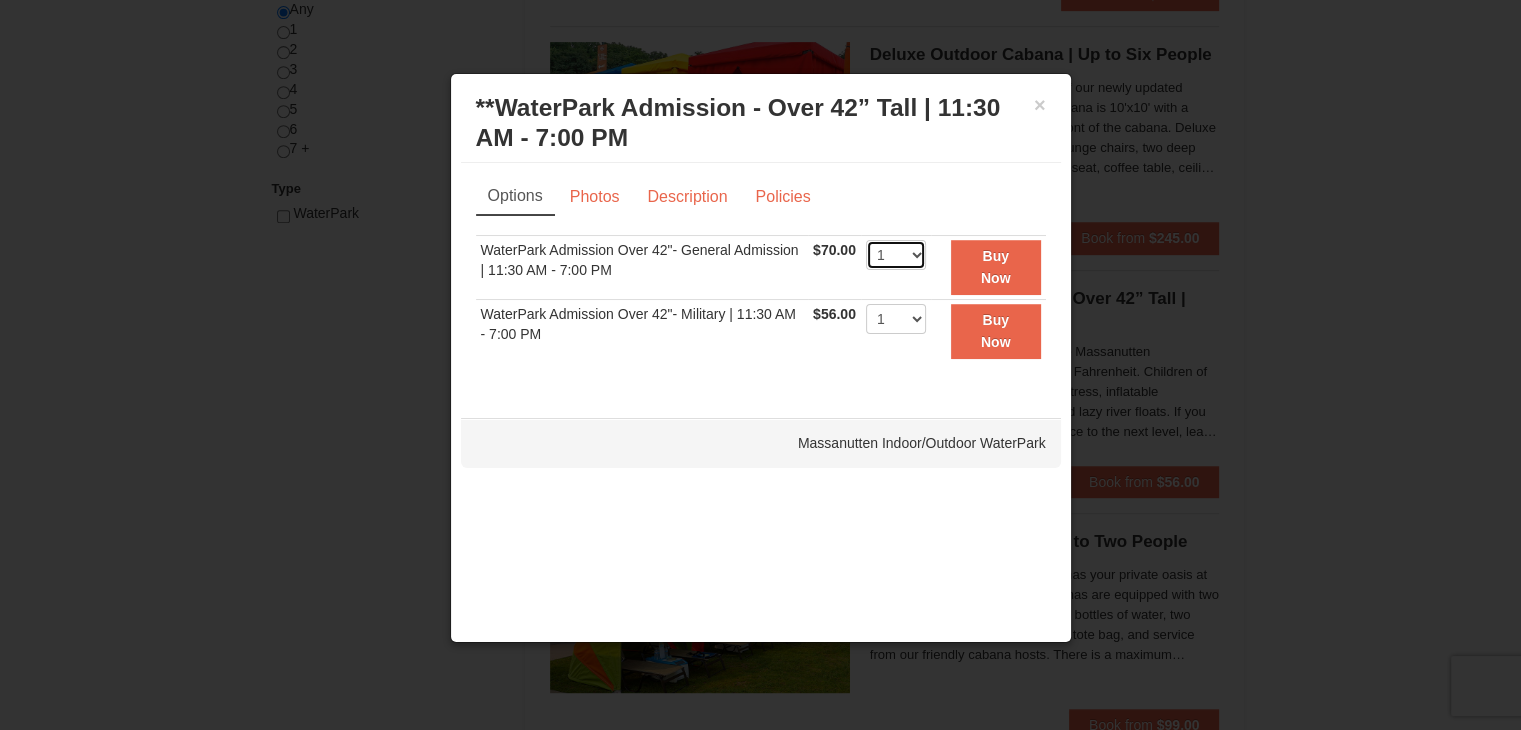click on "1
2
3
4
5
6
7
8
9
10
11
12
13
14
15
16
17
18
19
20
21 22" at bounding box center (896, 255) 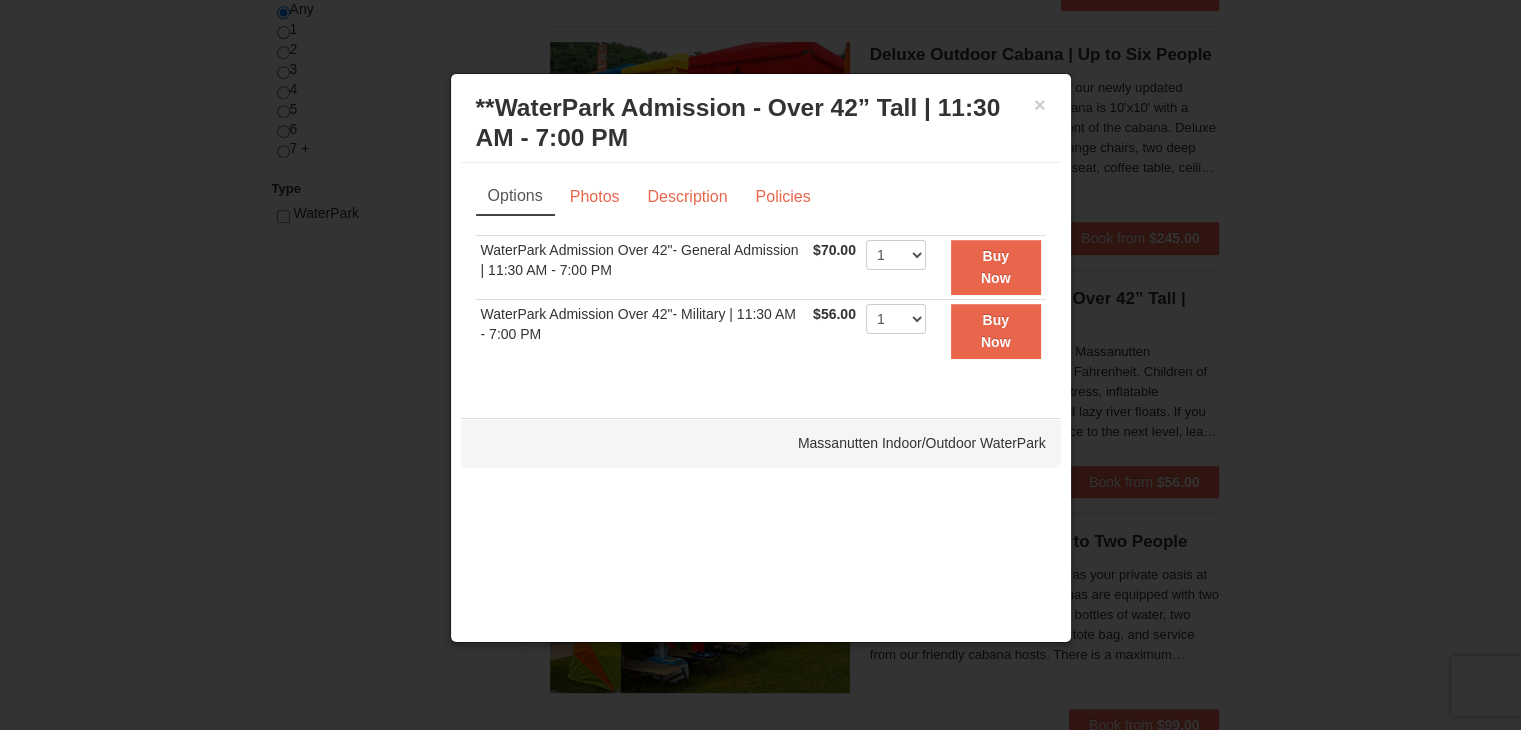 click on "Massanutten Indoor/Outdoor WaterPark" at bounding box center [761, 443] 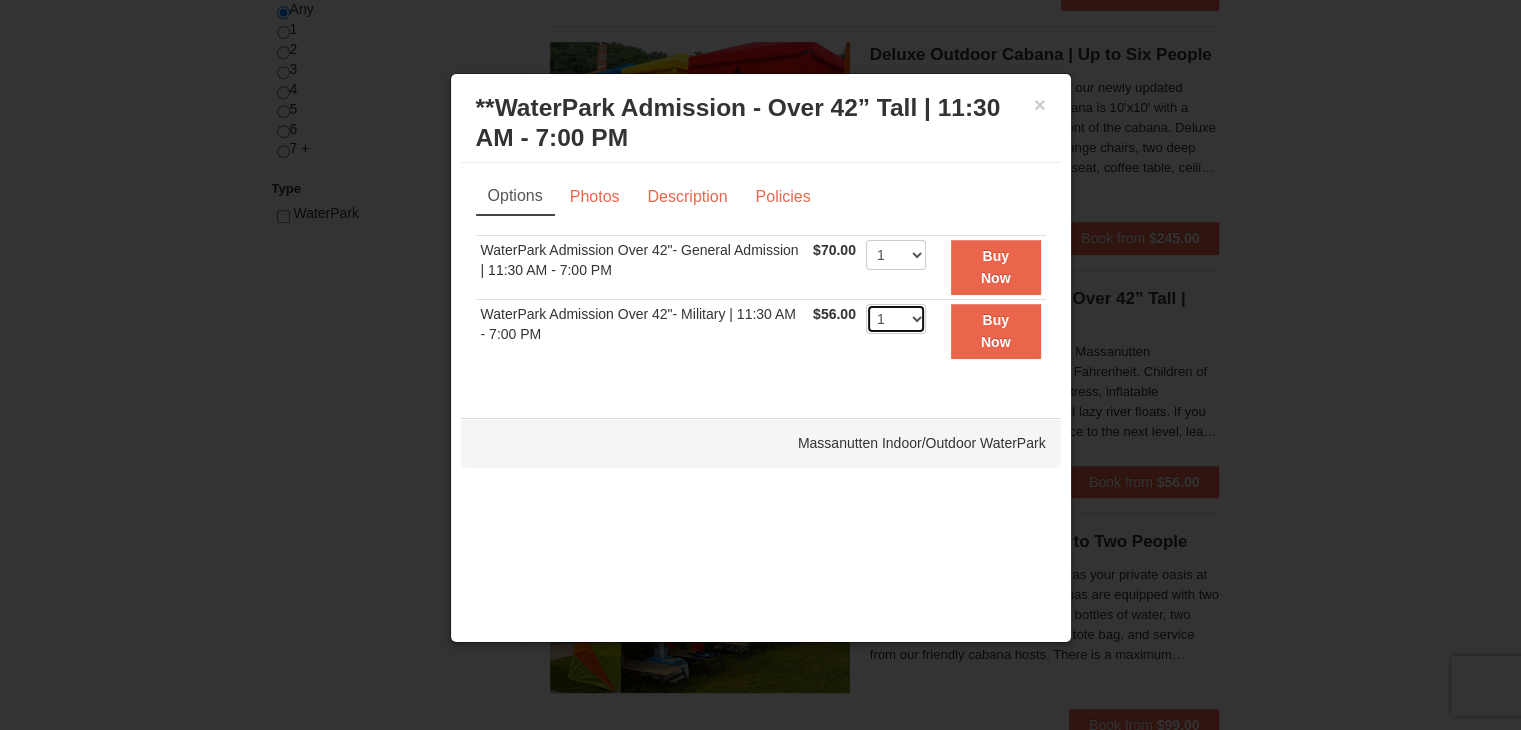 click on "1
2
3
4
5
6
7
8
9
10
11
12
13
14
15
16
17
18
19
20
21 22" at bounding box center [896, 319] 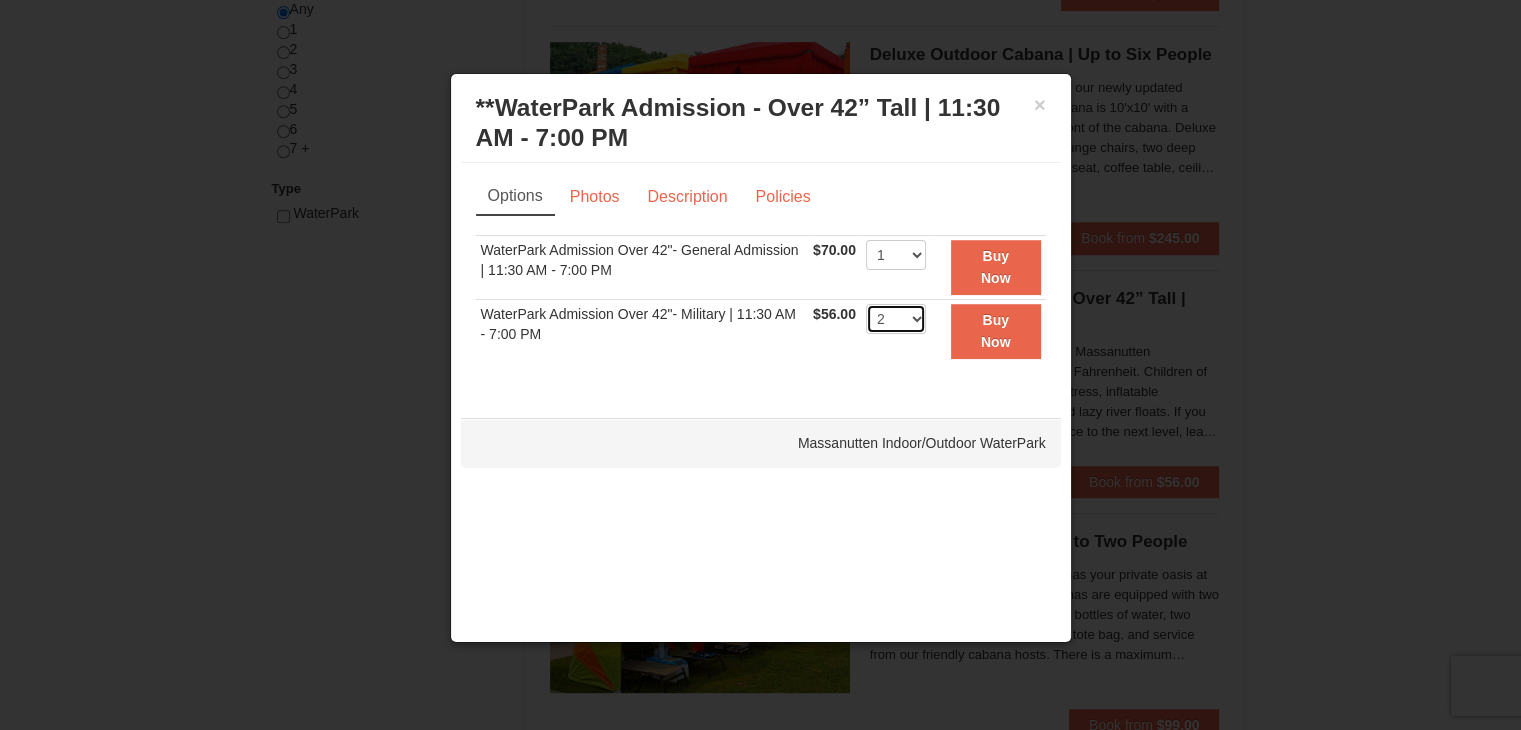click on "1
2
3
4
5
6
7
8
9
10
11
12
13
14
15
16
17
18
19
20
21 22" at bounding box center (896, 319) 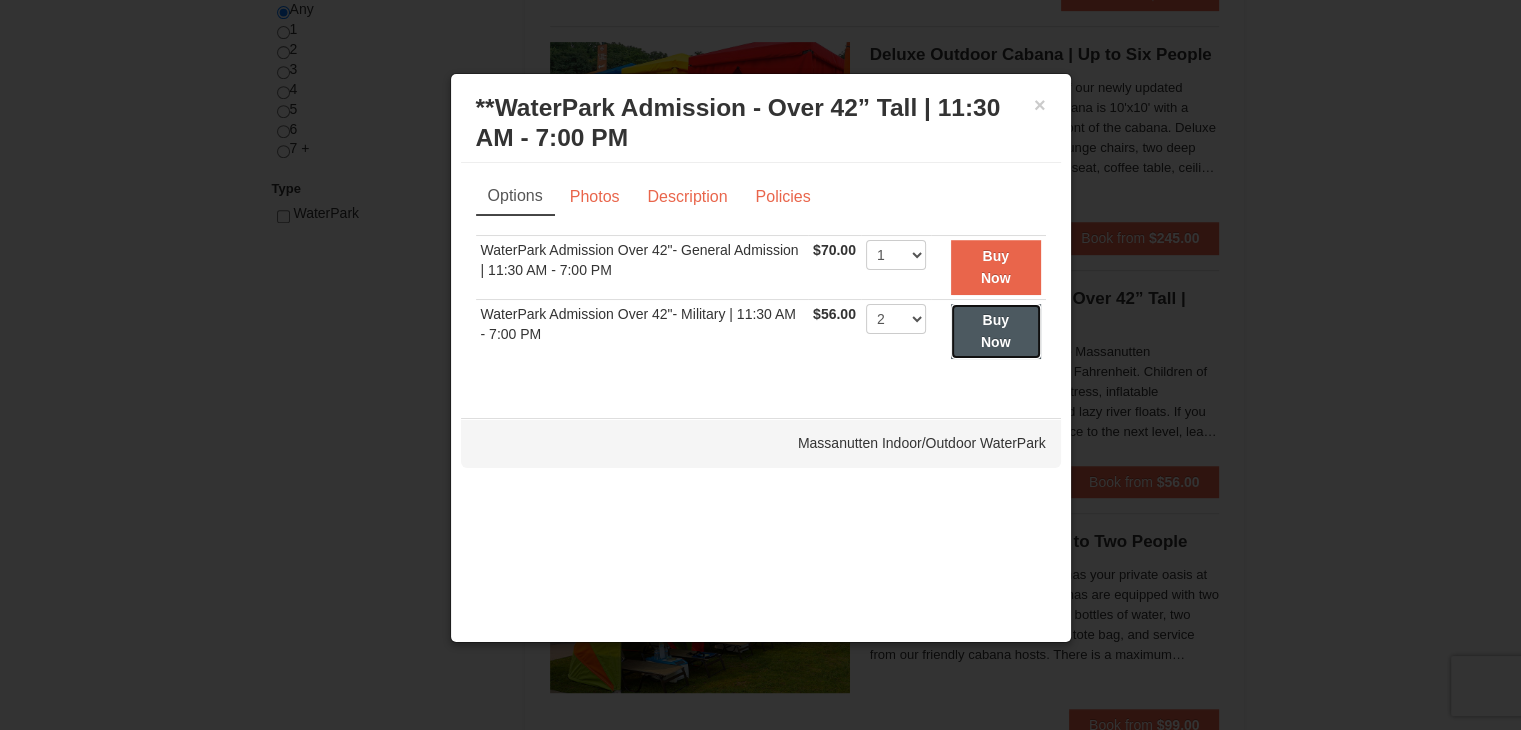 click on "Buy Now" at bounding box center [996, 331] 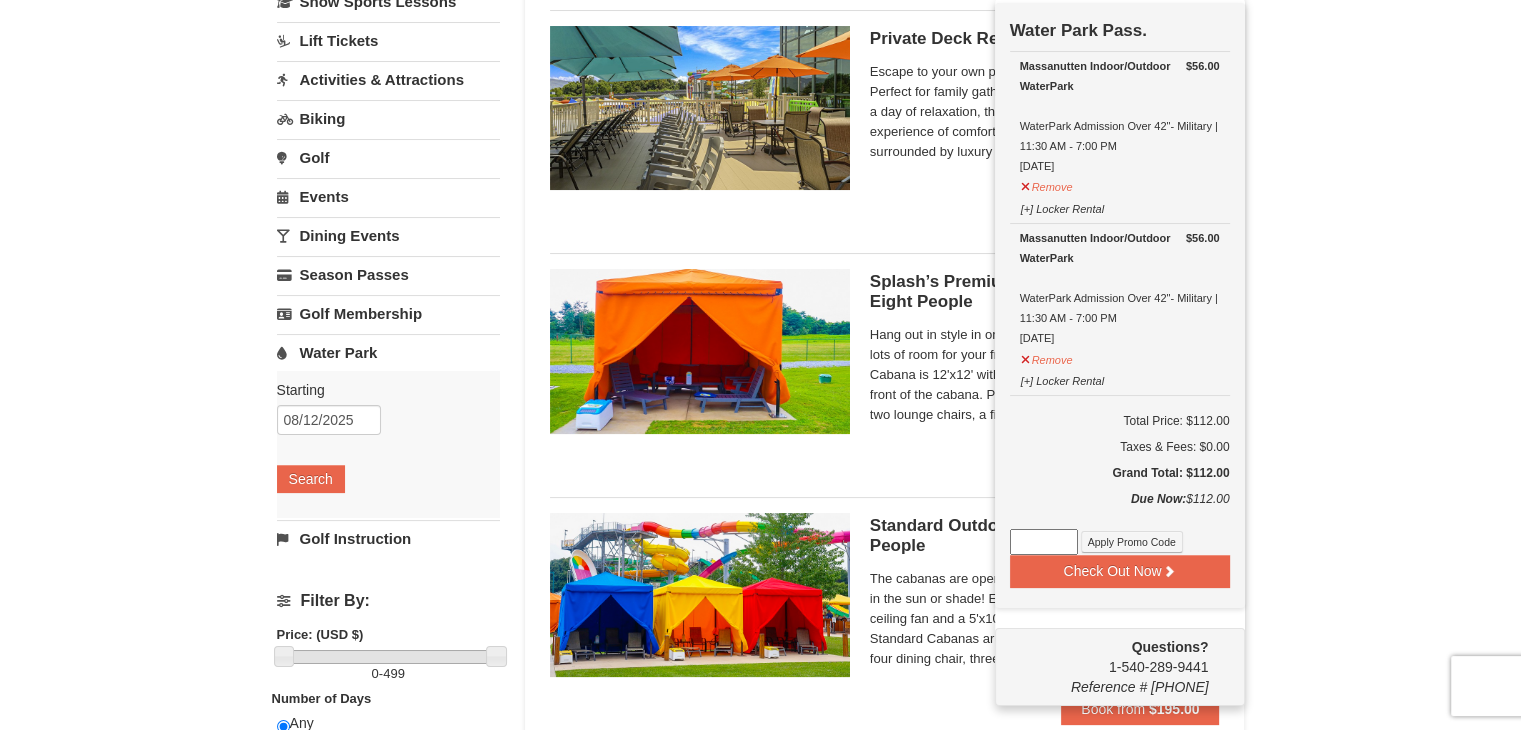 scroll, scrollTop: 189, scrollLeft: 0, axis: vertical 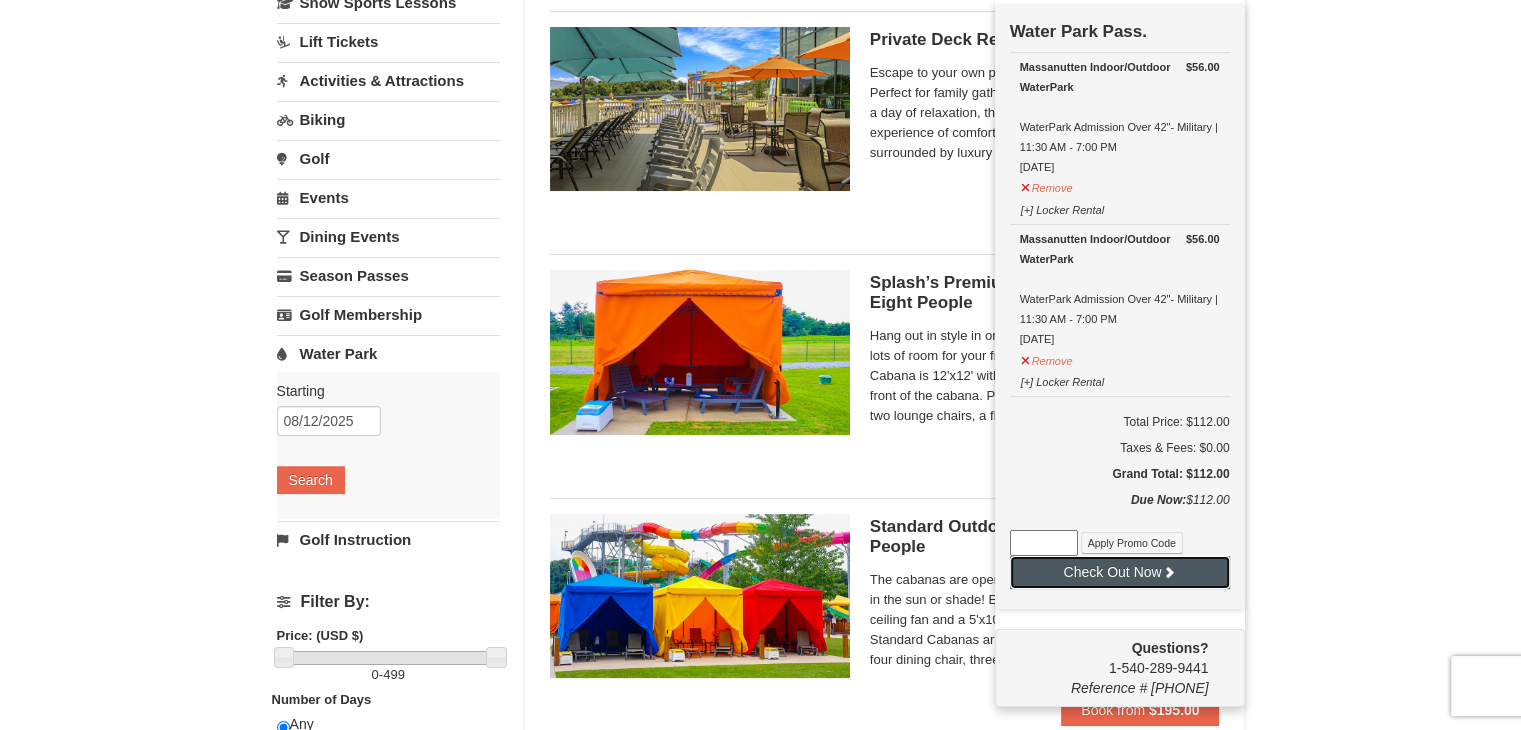 click on "Check Out Now" at bounding box center [1120, 572] 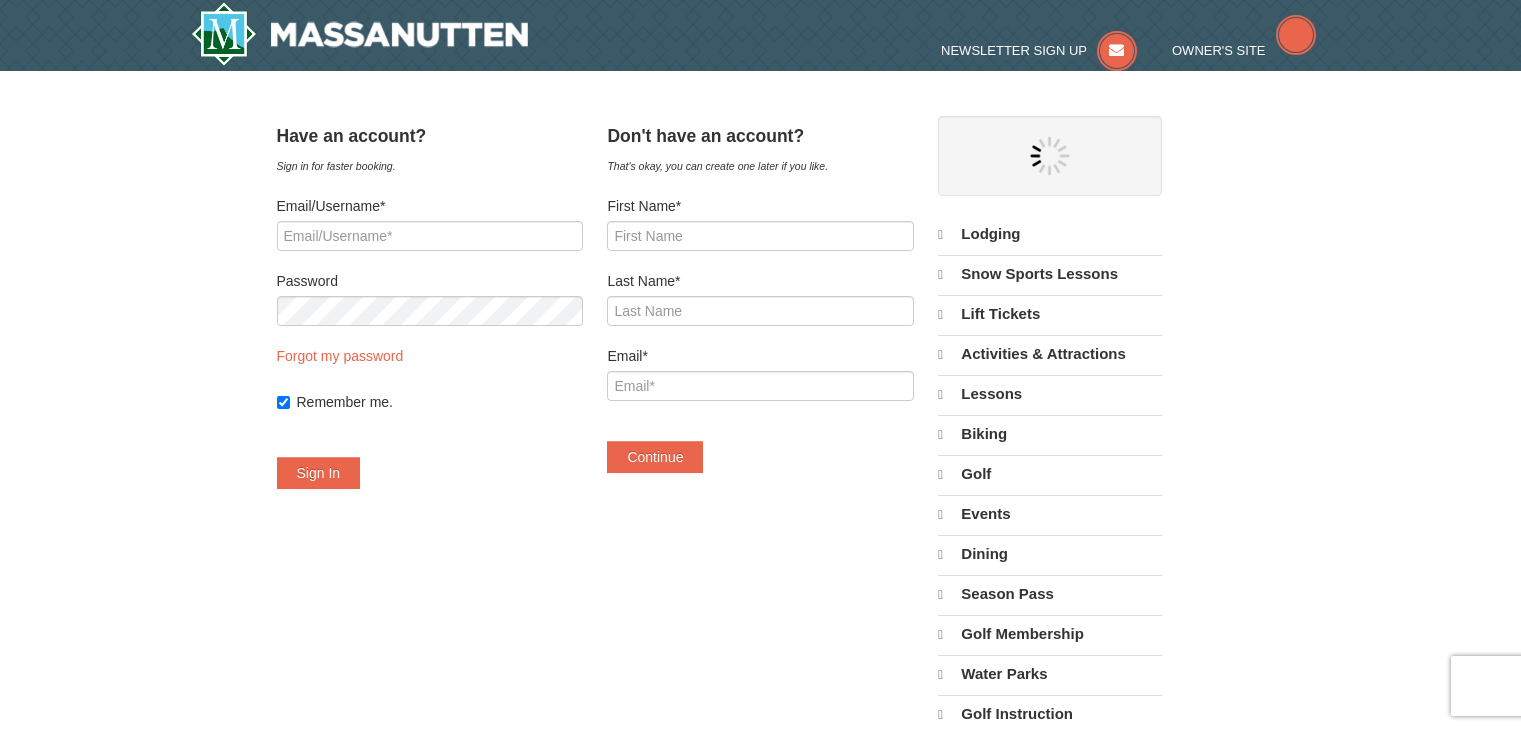 scroll, scrollTop: 0, scrollLeft: 0, axis: both 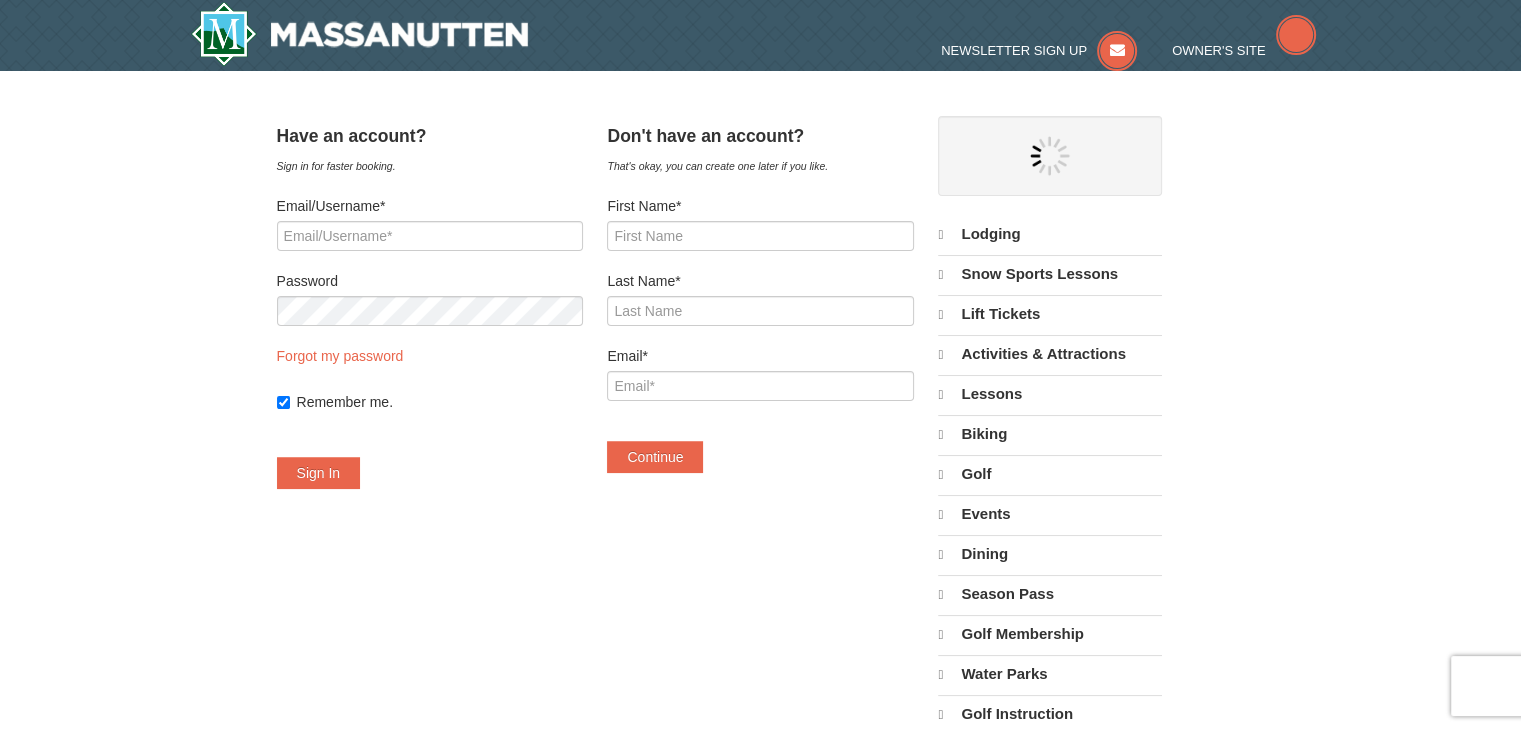 select on "8" 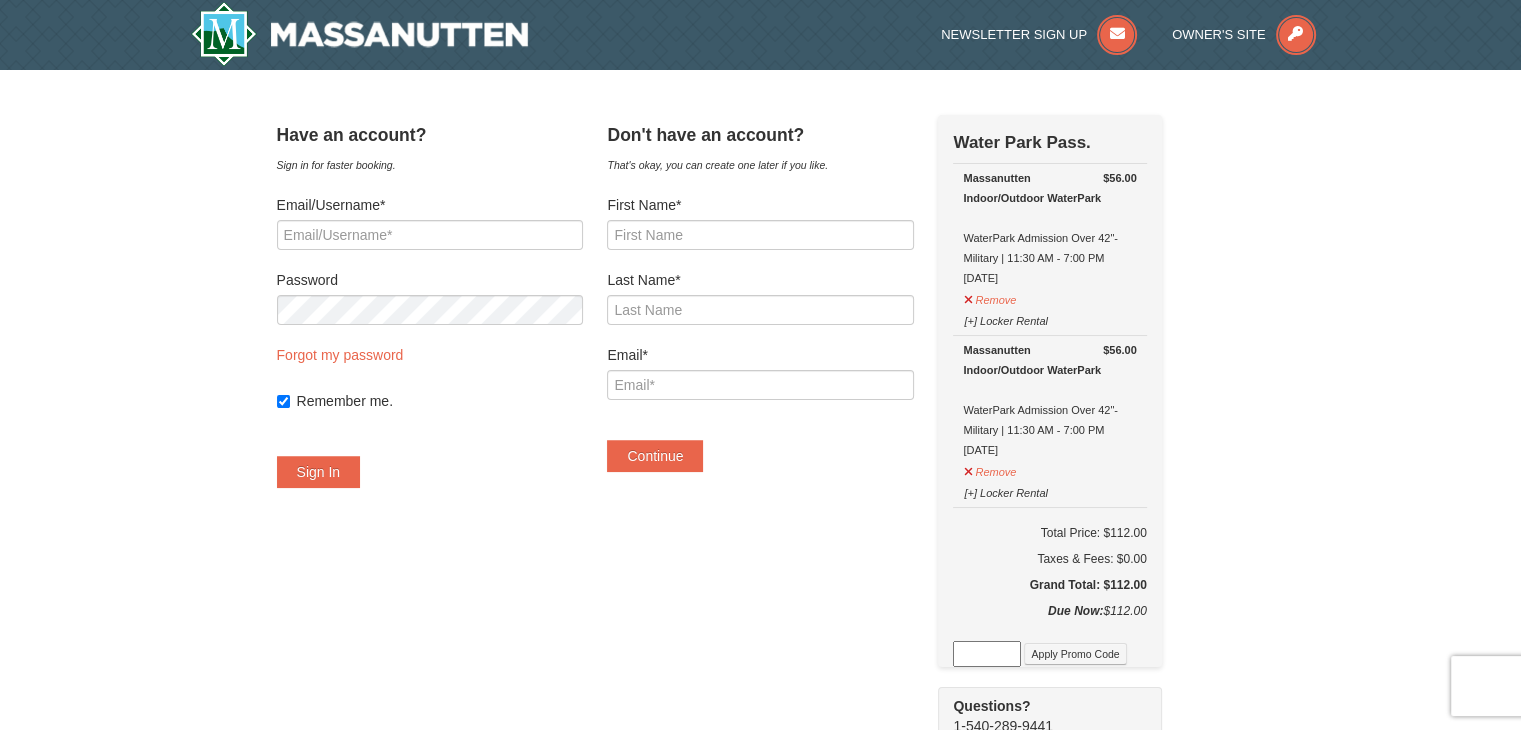 scroll, scrollTop: 0, scrollLeft: 0, axis: both 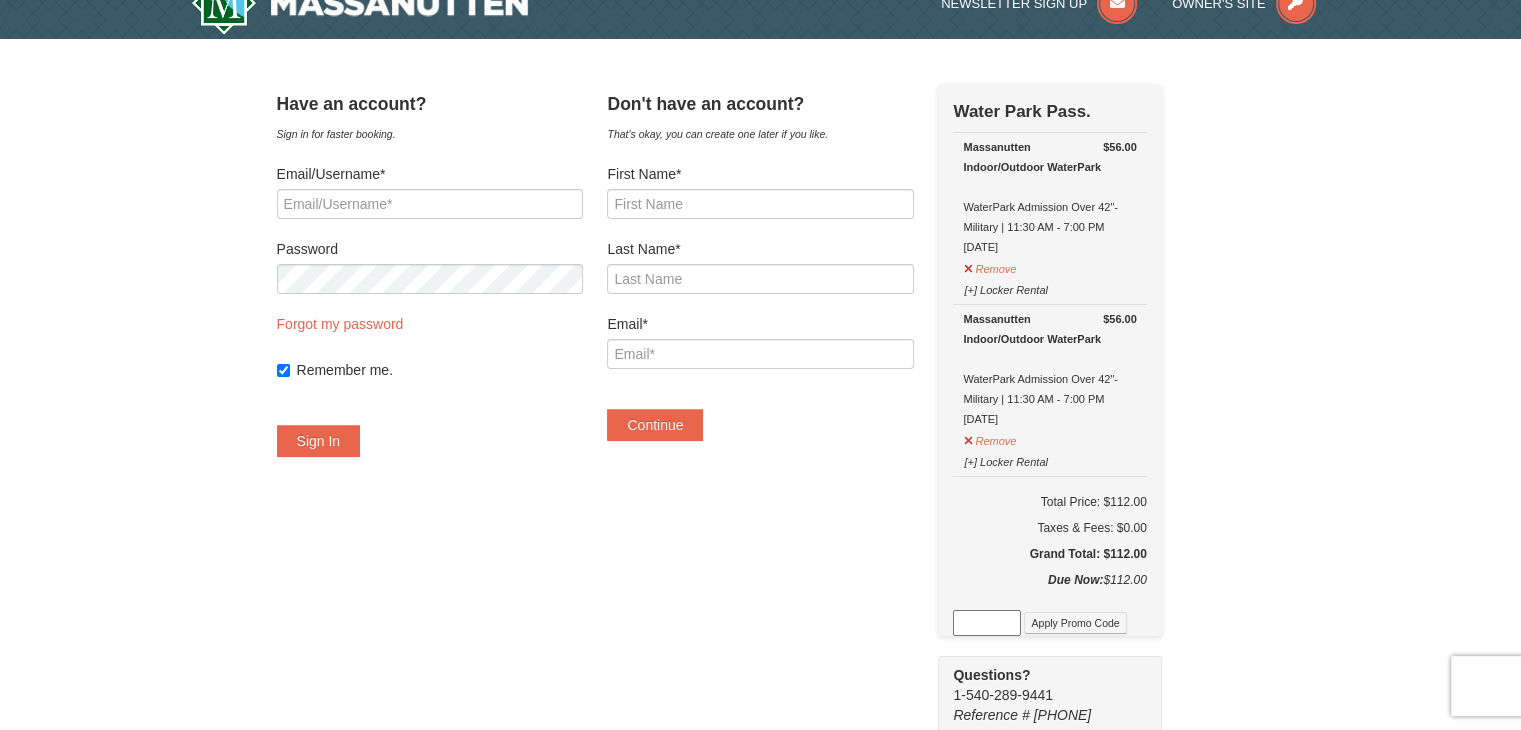 click on "Have an account?
Sign in for faster booking.
Email/Username*
Password
Forgot my password
Remember me.
Sign In" at bounding box center (761, 651) 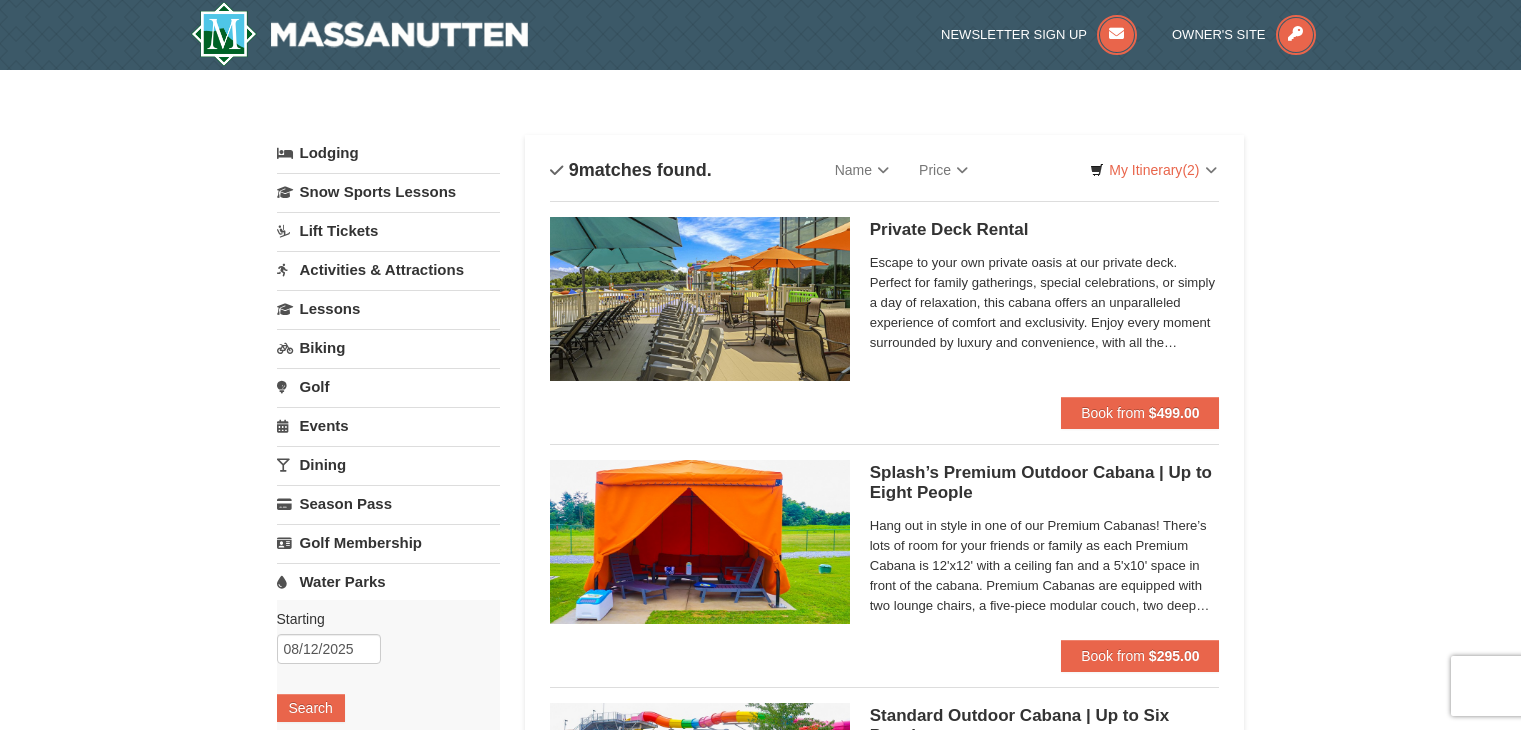 scroll, scrollTop: 0, scrollLeft: 0, axis: both 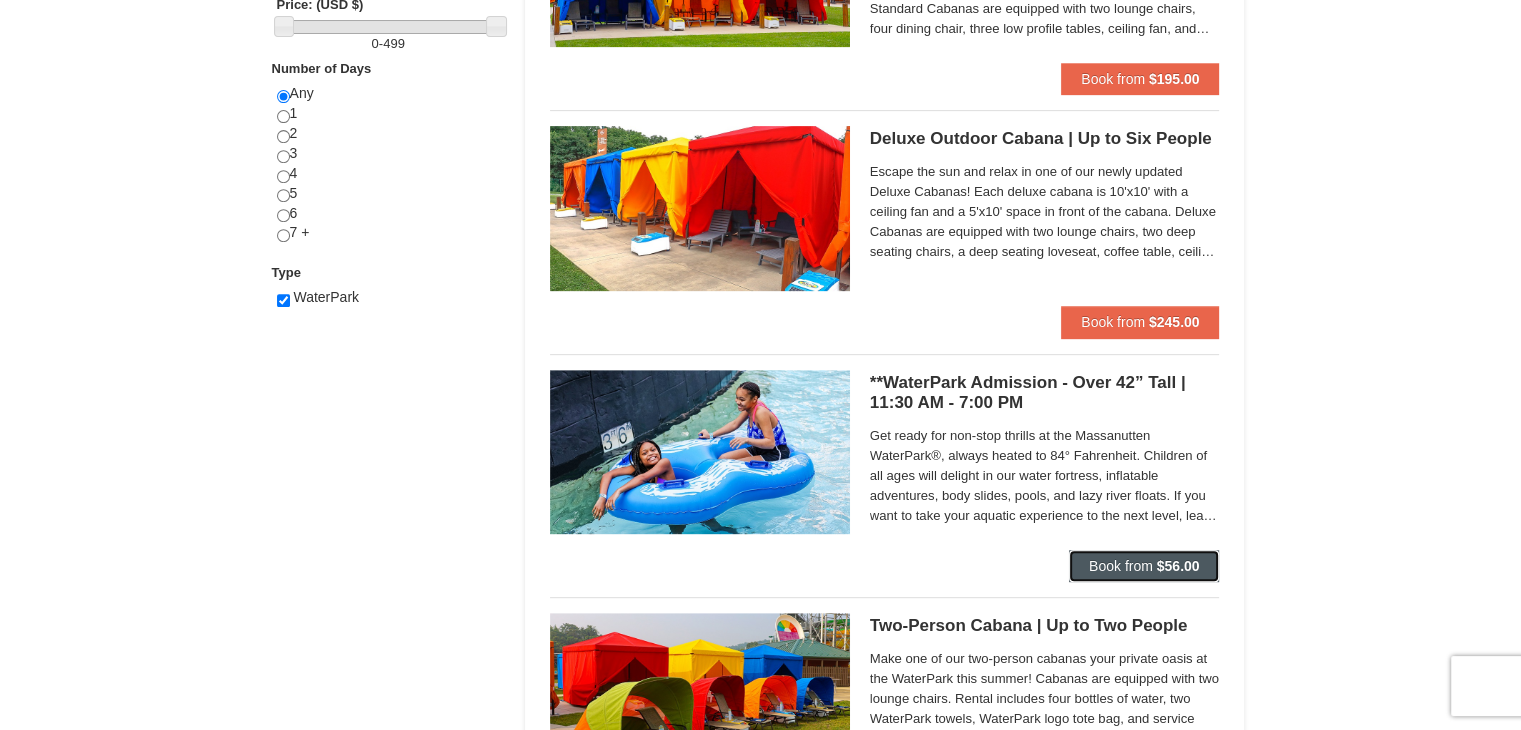 click on "Book from" at bounding box center (1121, 566) 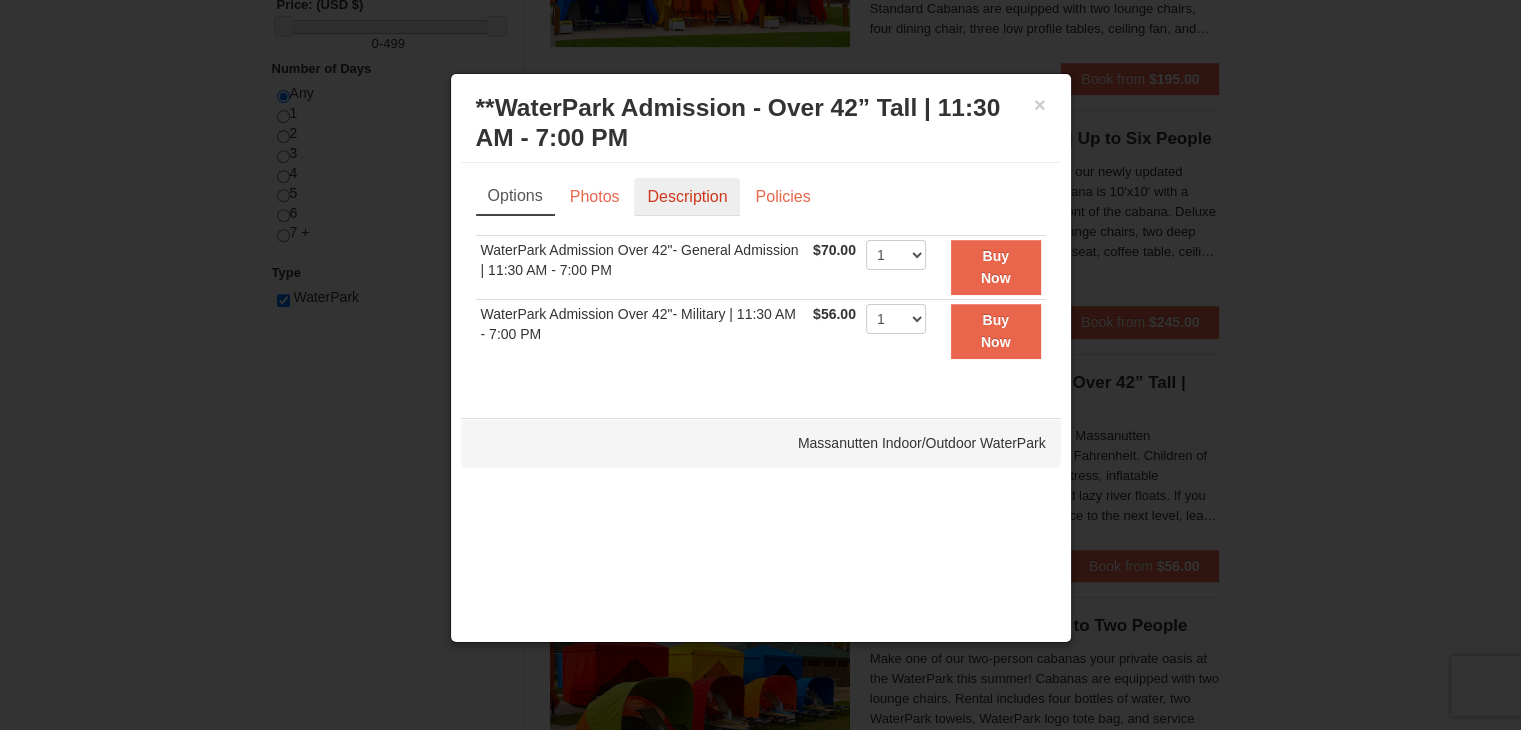 click on "Description" at bounding box center (687, 197) 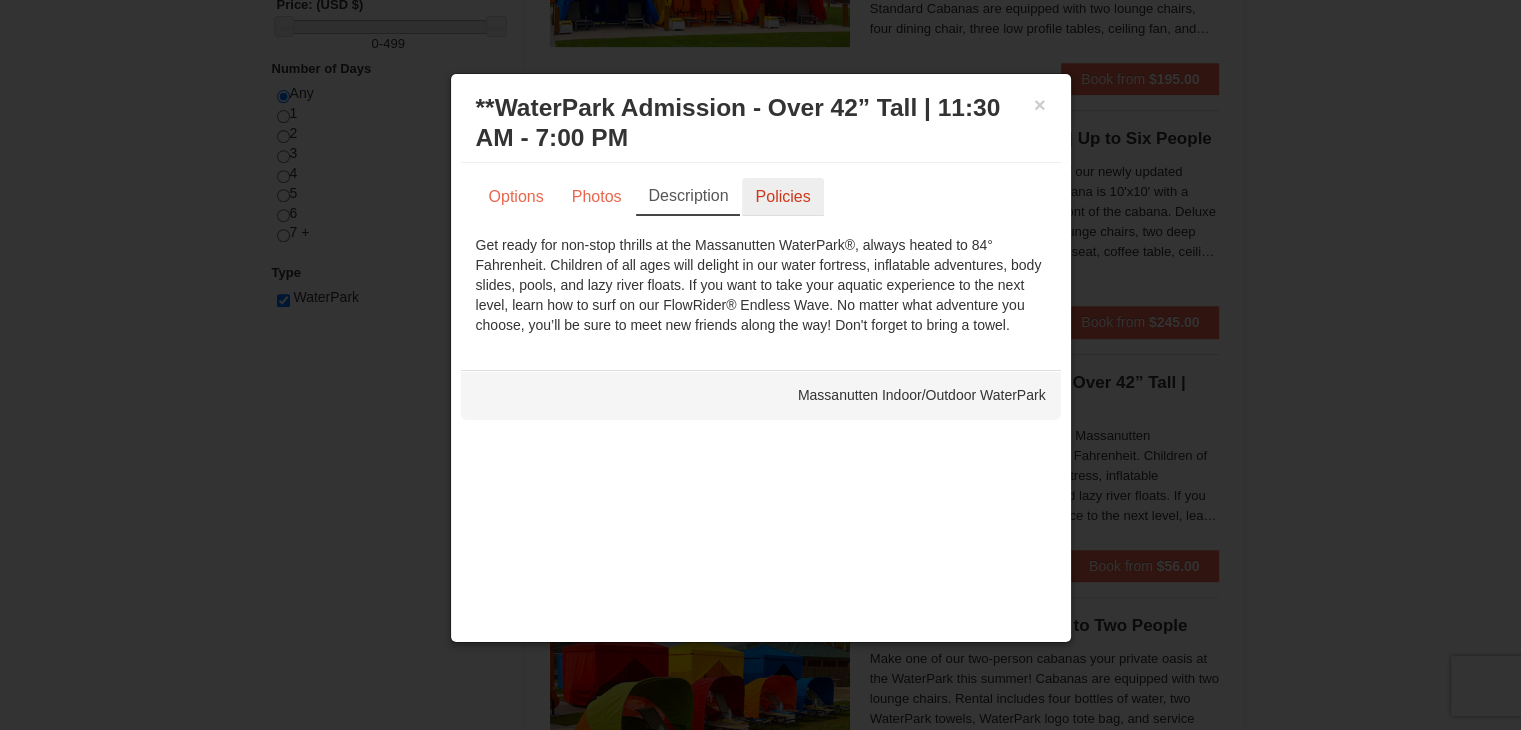 click on "Policies" at bounding box center [782, 197] 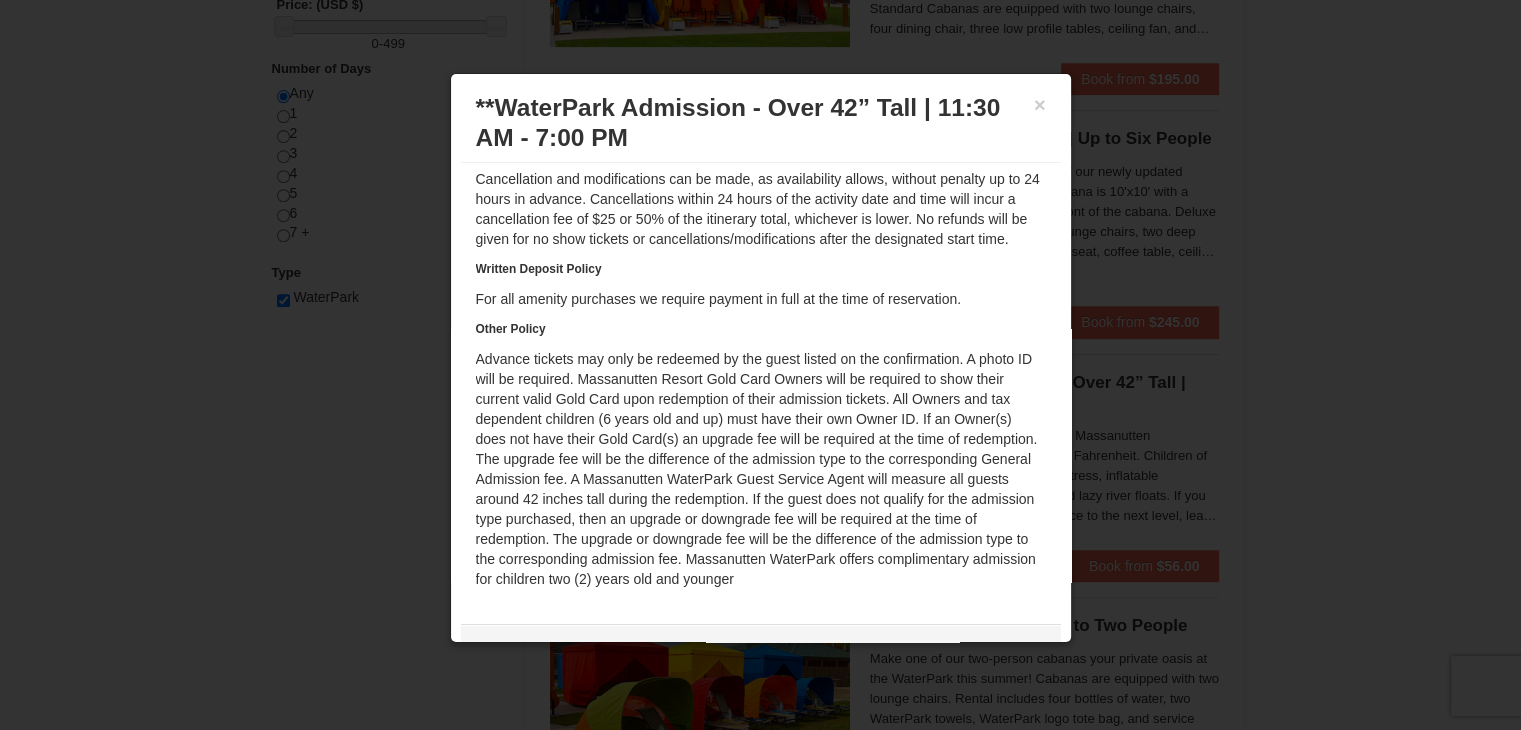 scroll, scrollTop: 125, scrollLeft: 0, axis: vertical 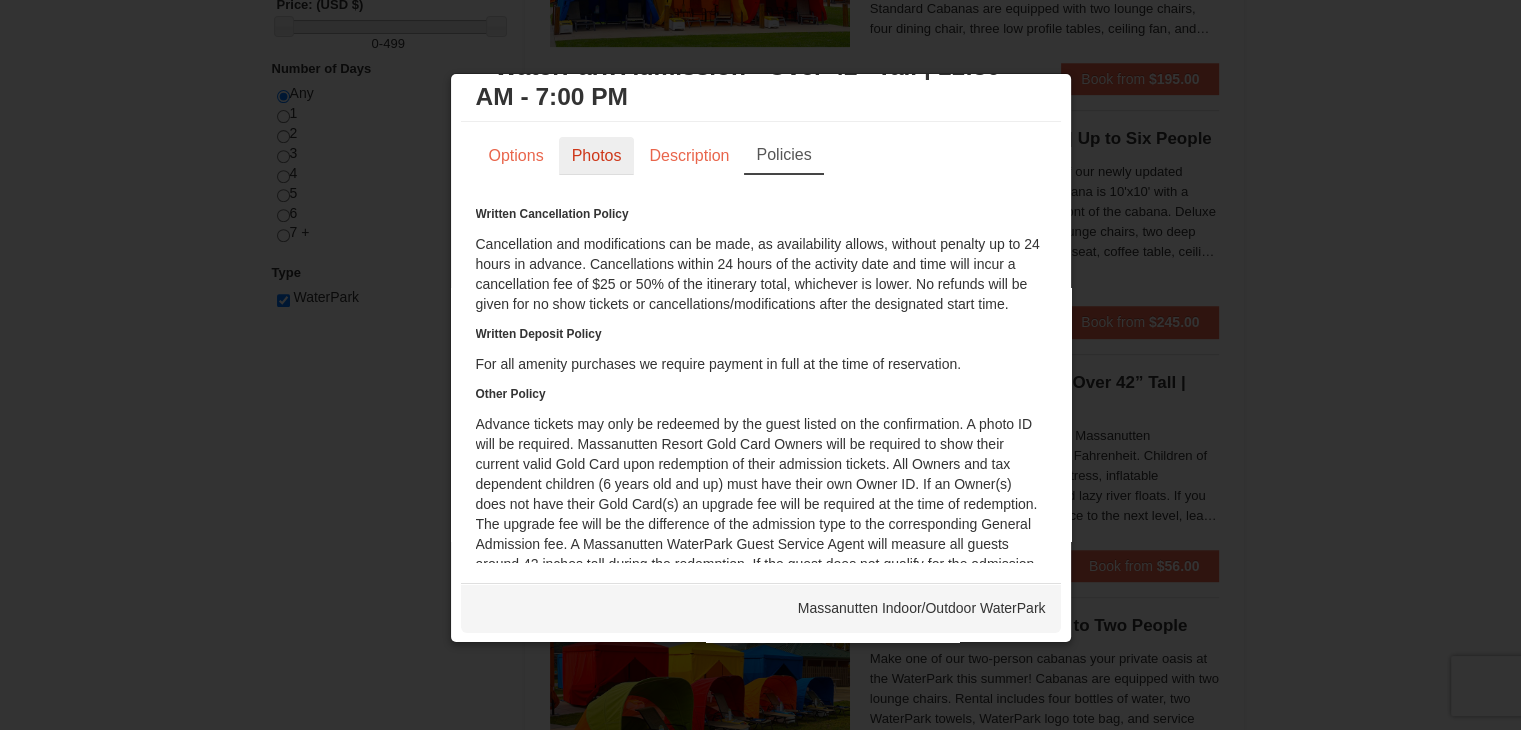 click on "Photos" at bounding box center [597, 156] 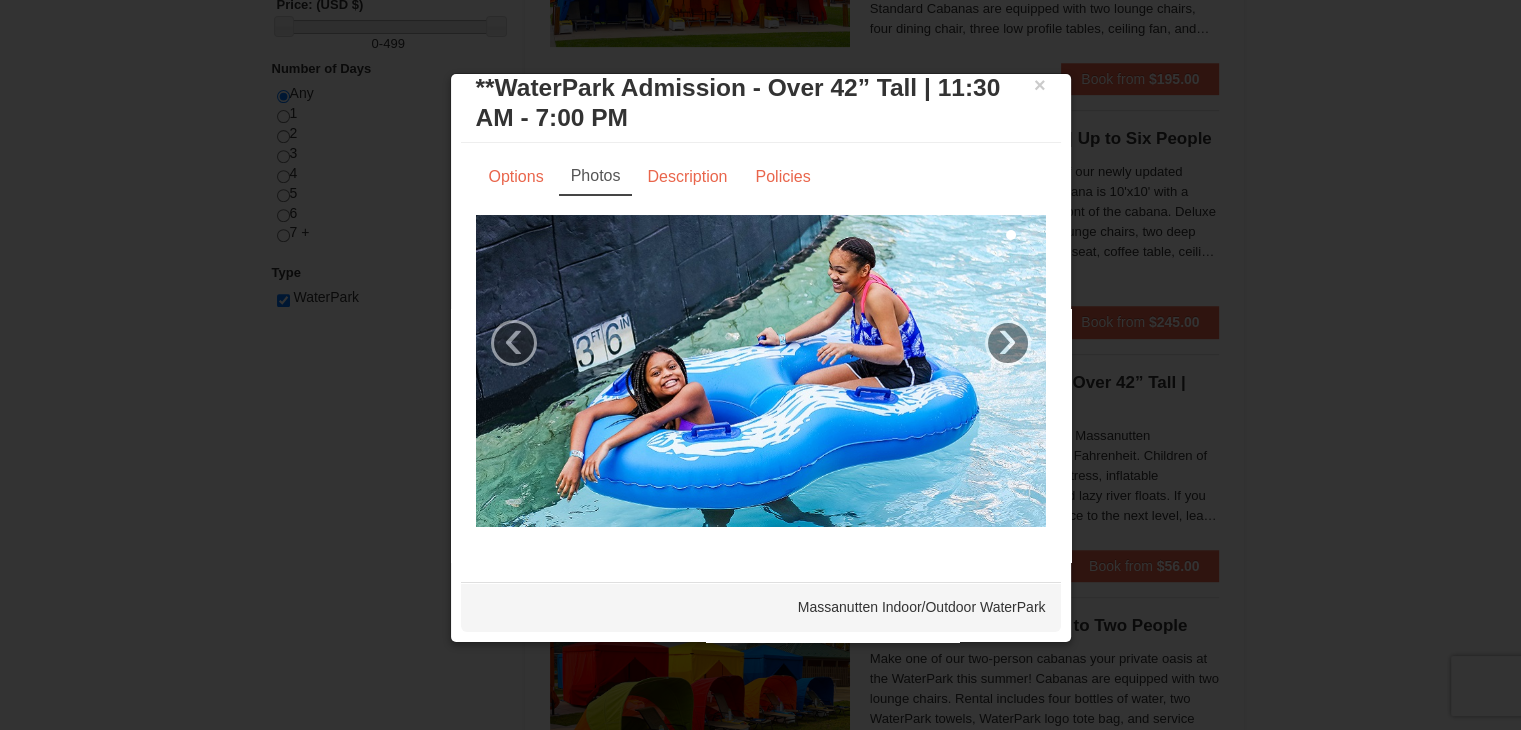 scroll, scrollTop: 12, scrollLeft: 0, axis: vertical 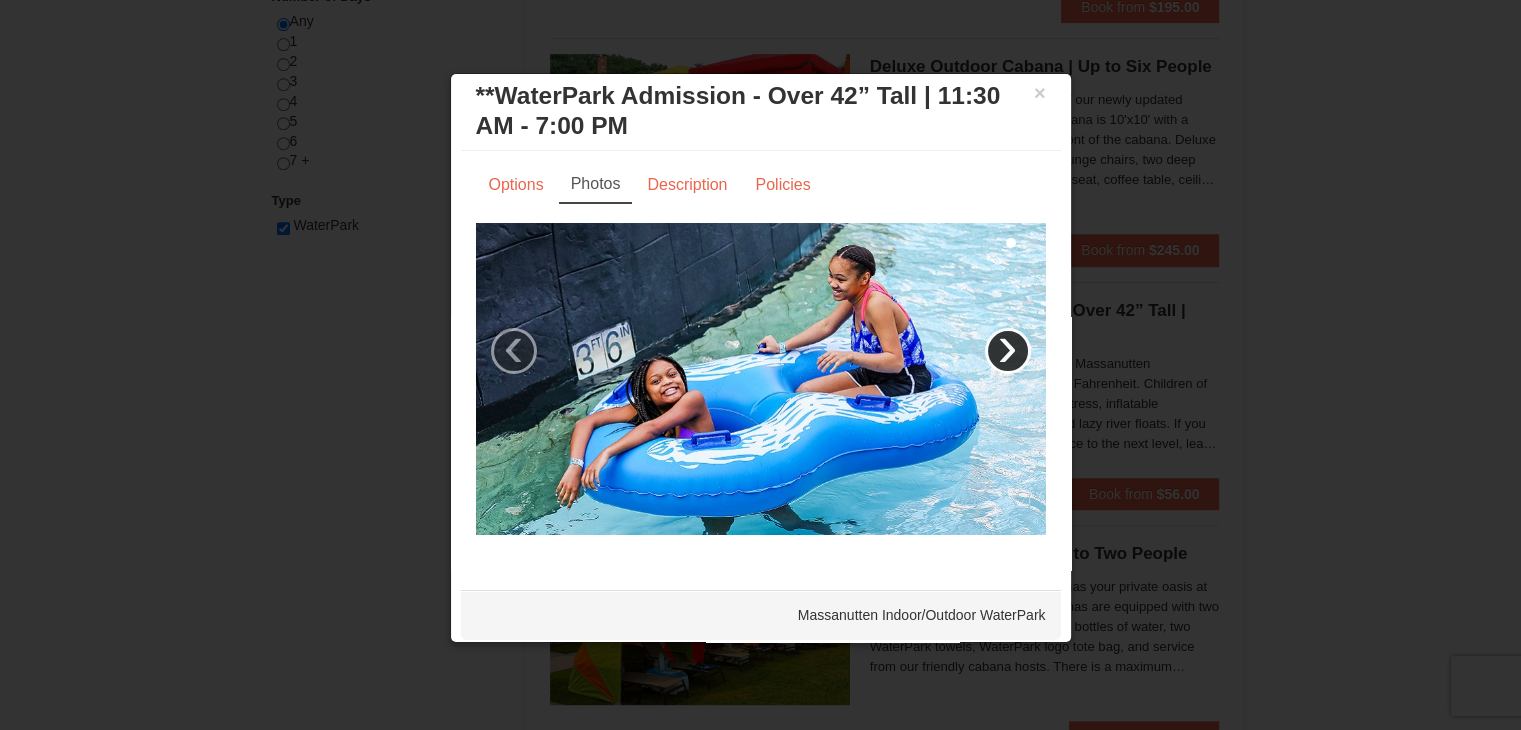 click on "›" at bounding box center [1008, 351] 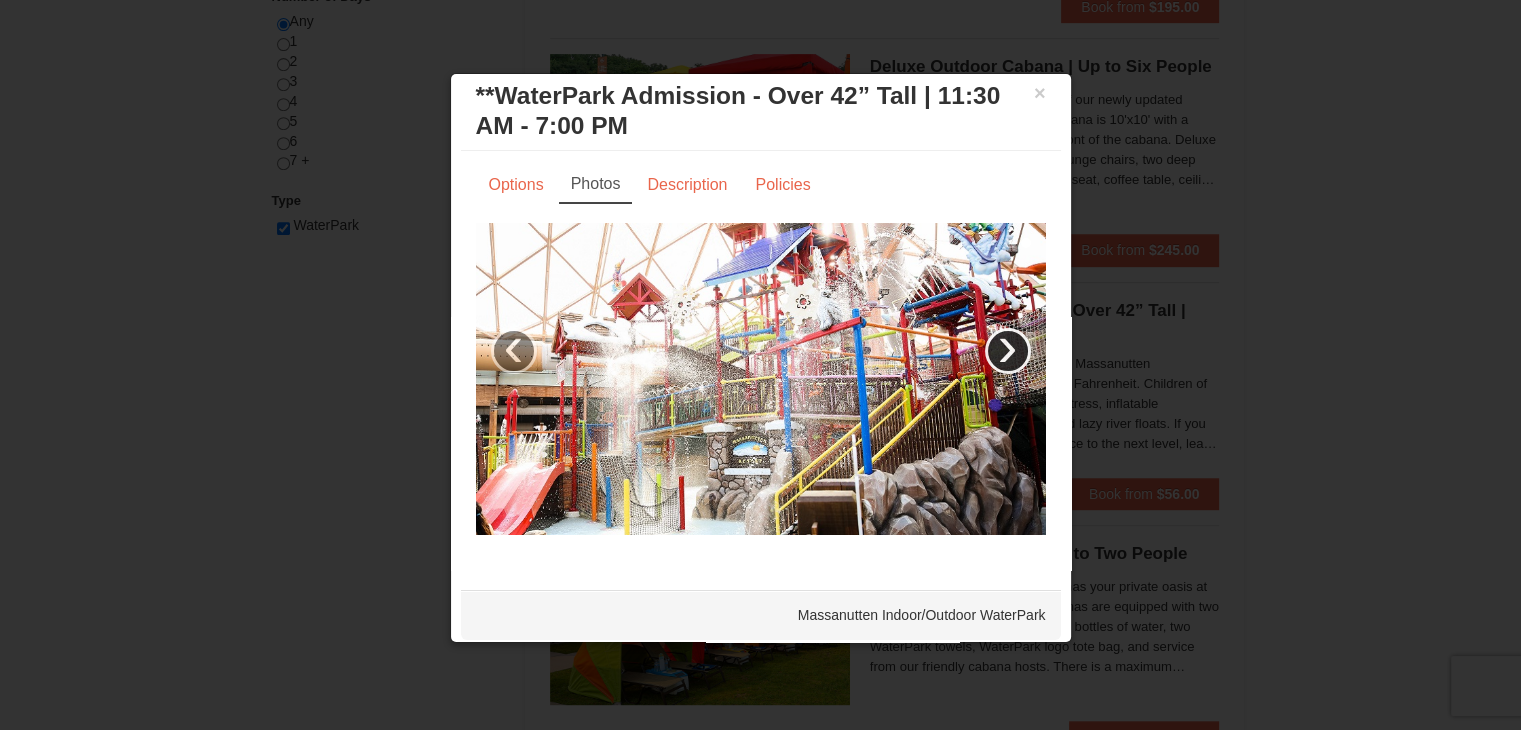 click on "›" at bounding box center (1008, 351) 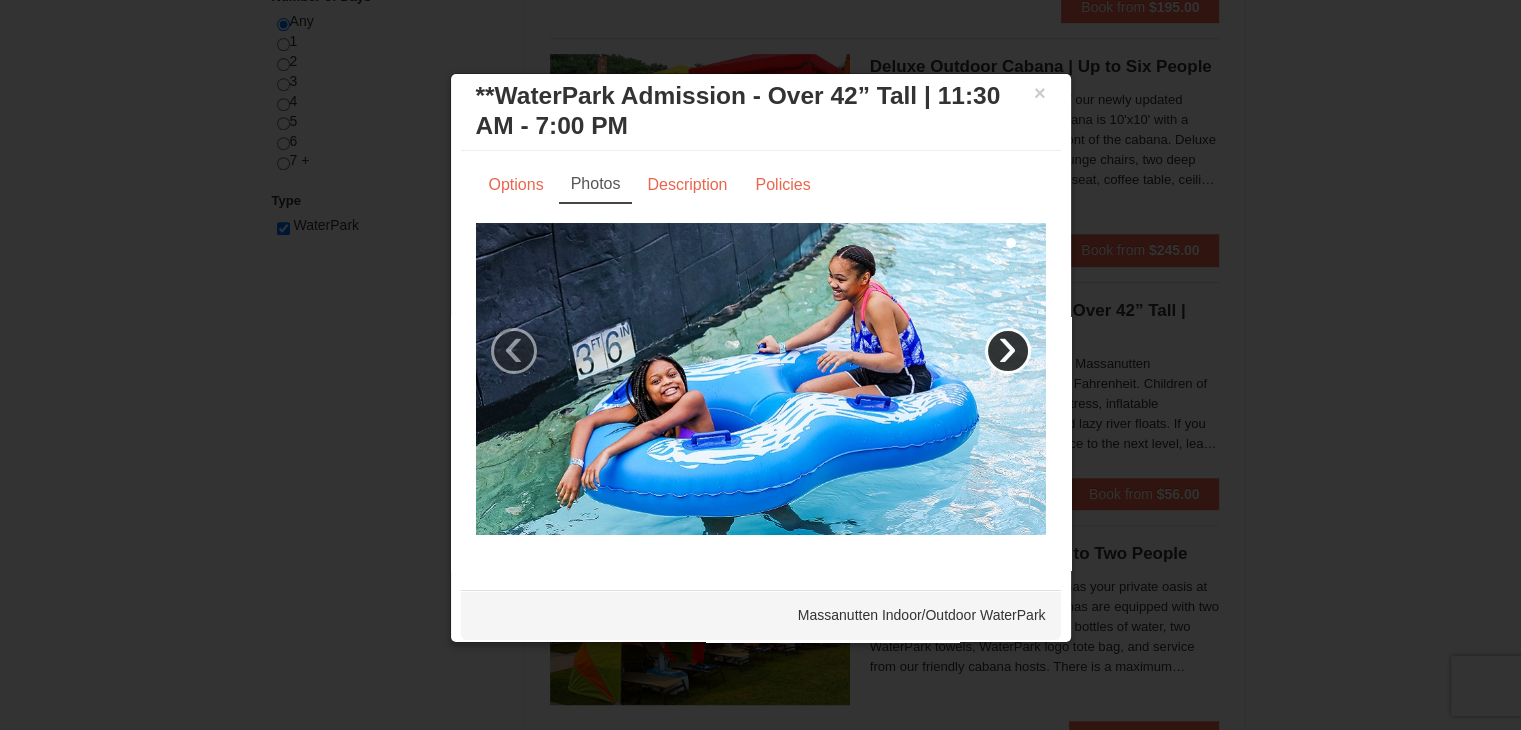 click on "›" at bounding box center [1008, 351] 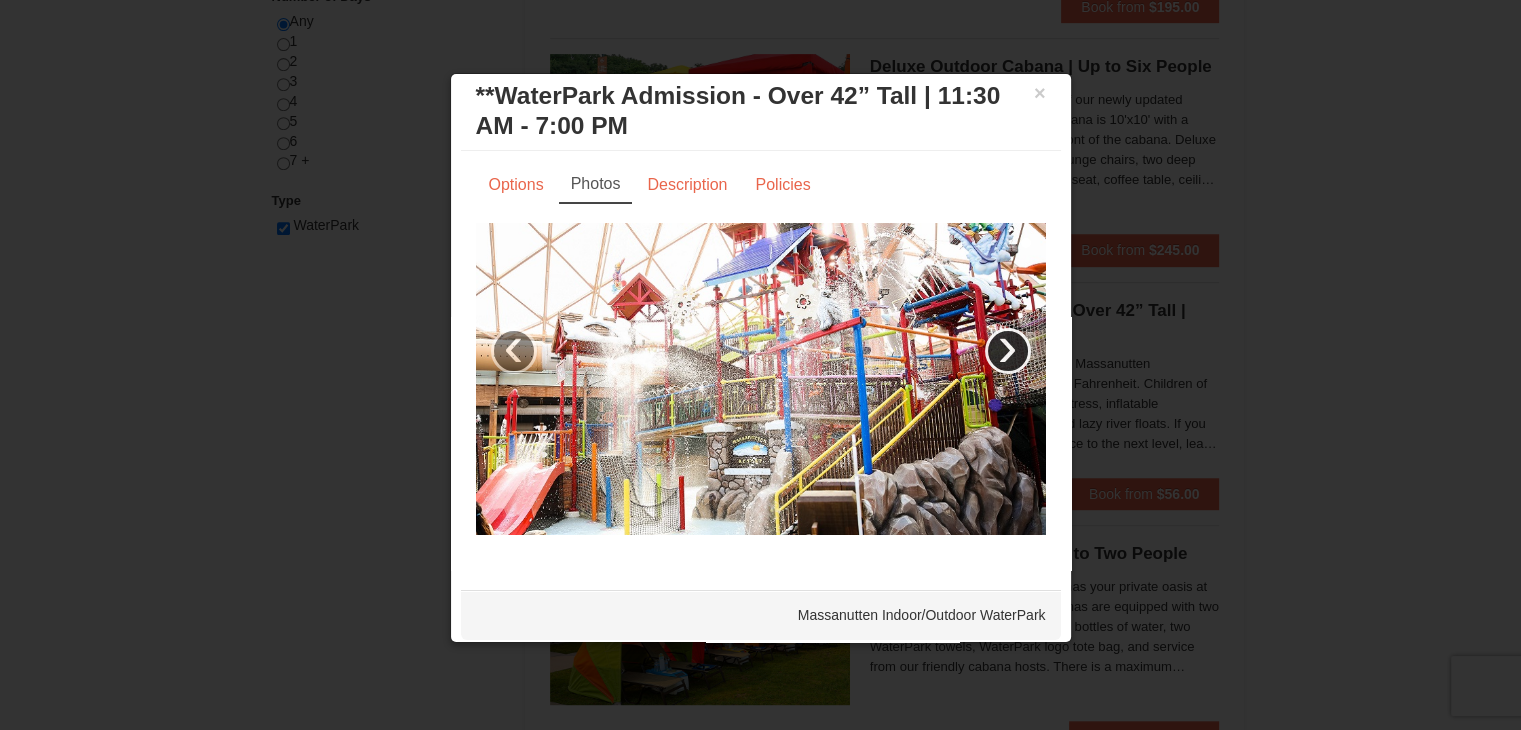 click on "›" at bounding box center [1008, 351] 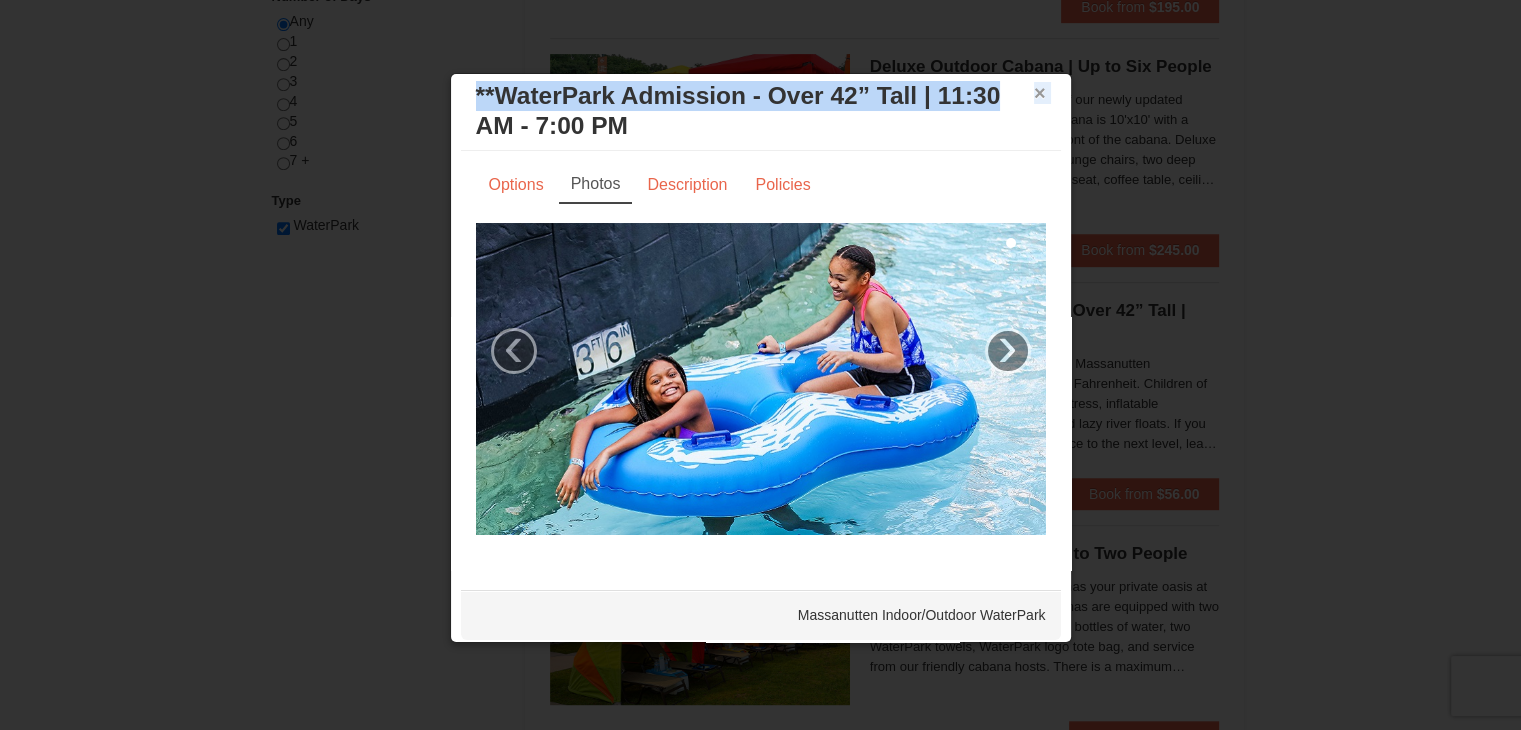 drag, startPoint x: 1006, startPoint y: 101, endPoint x: 1021, endPoint y: 89, distance: 19.209373 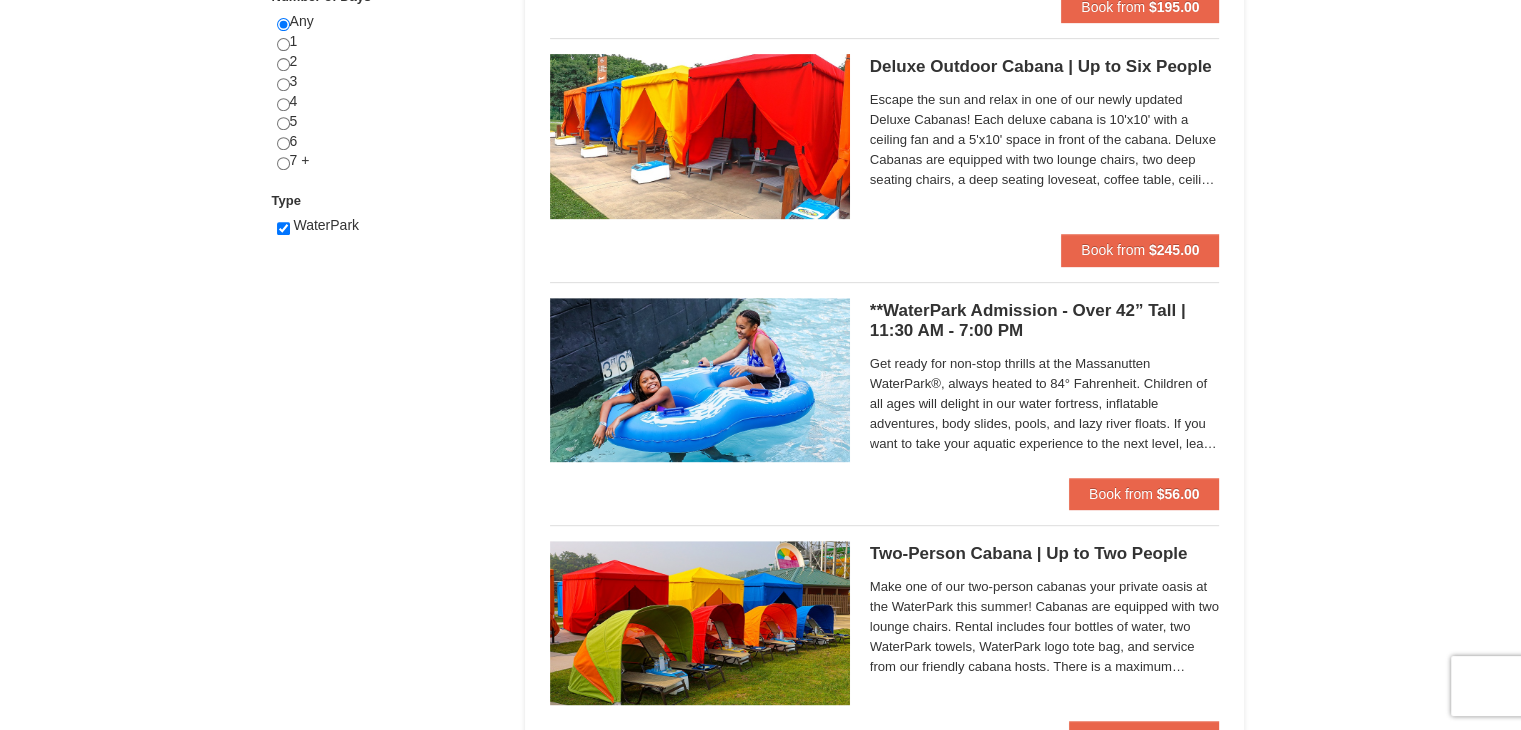 scroll, scrollTop: 0, scrollLeft: 0, axis: both 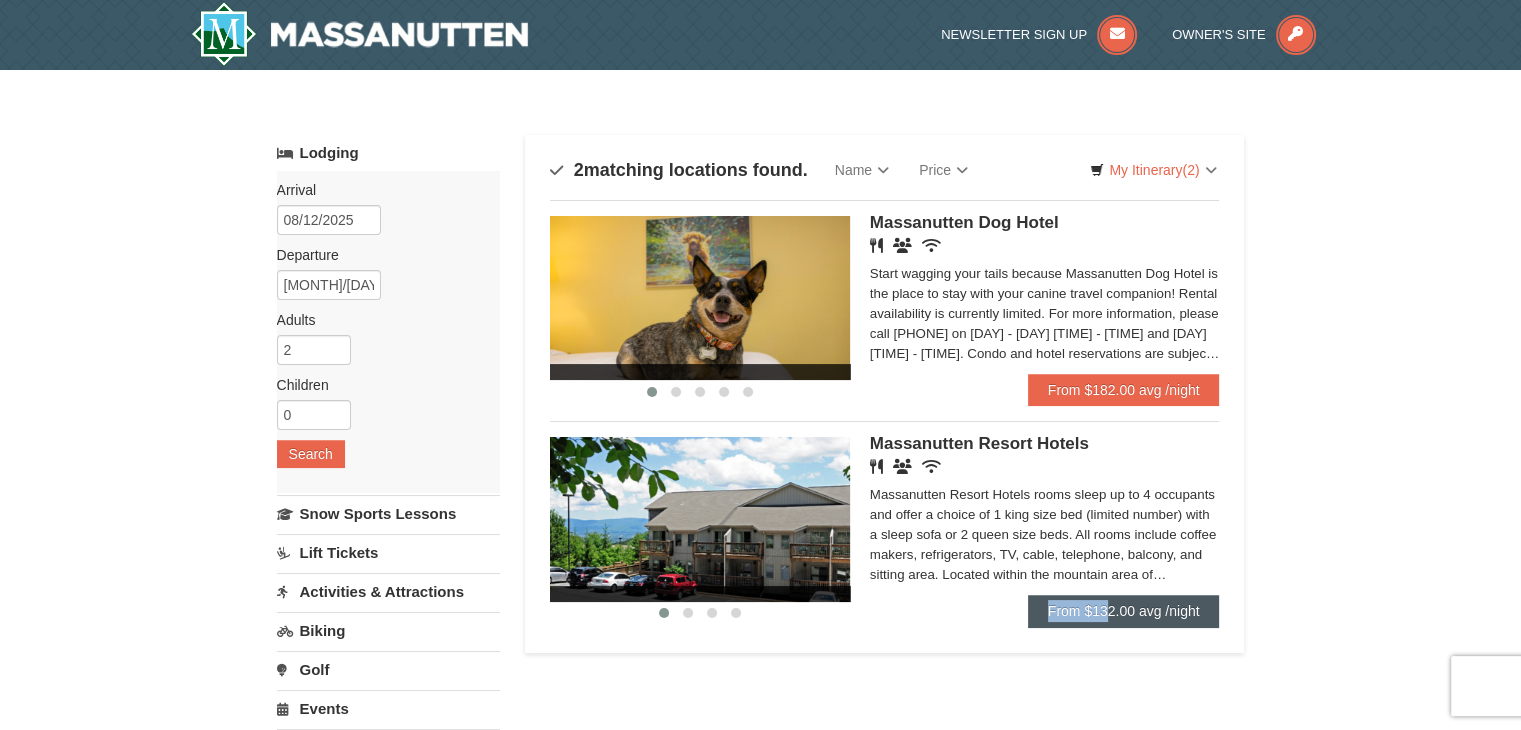 drag, startPoint x: 1111, startPoint y: 593, endPoint x: 1106, endPoint y: 615, distance: 22.561028 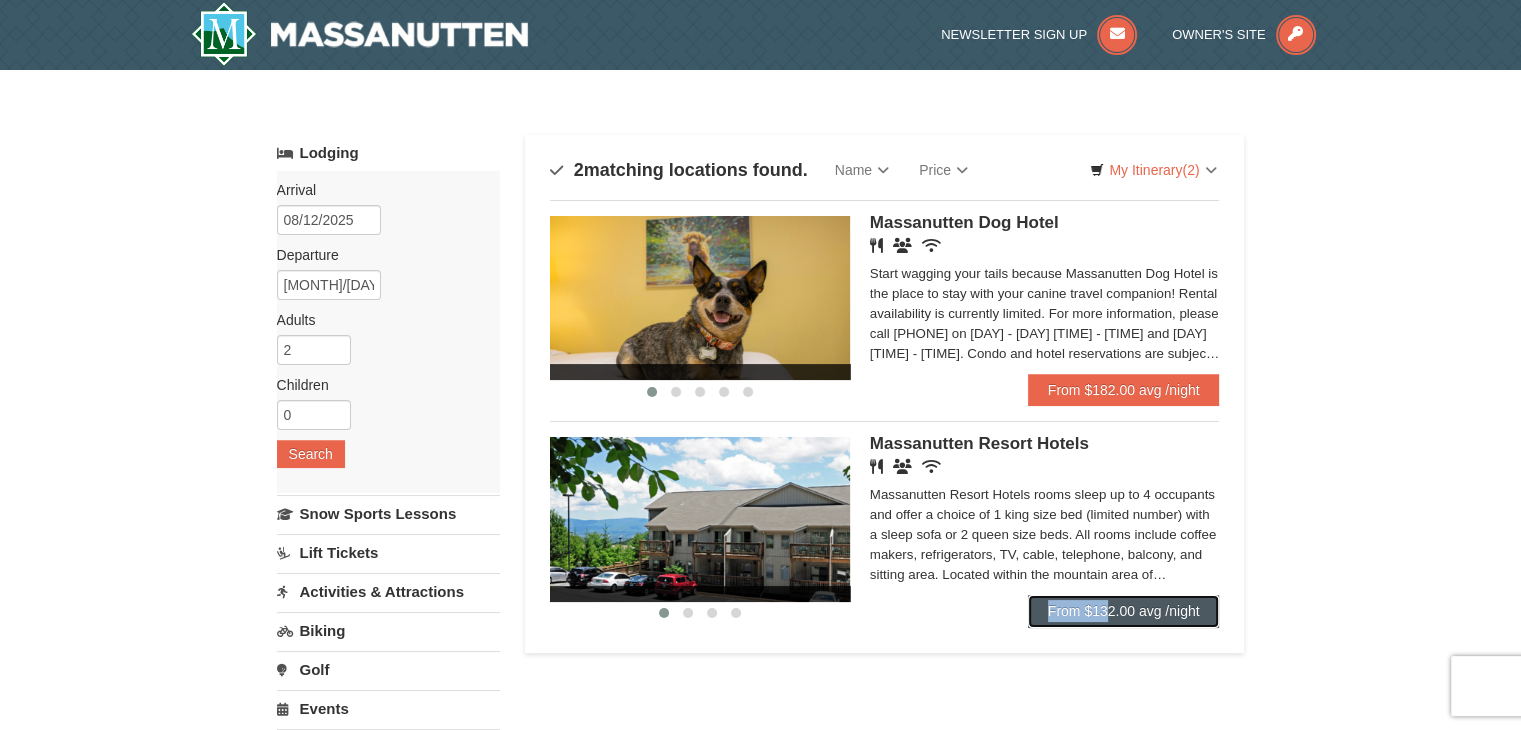 click on "From $132.00 avg /night" at bounding box center (1124, 611) 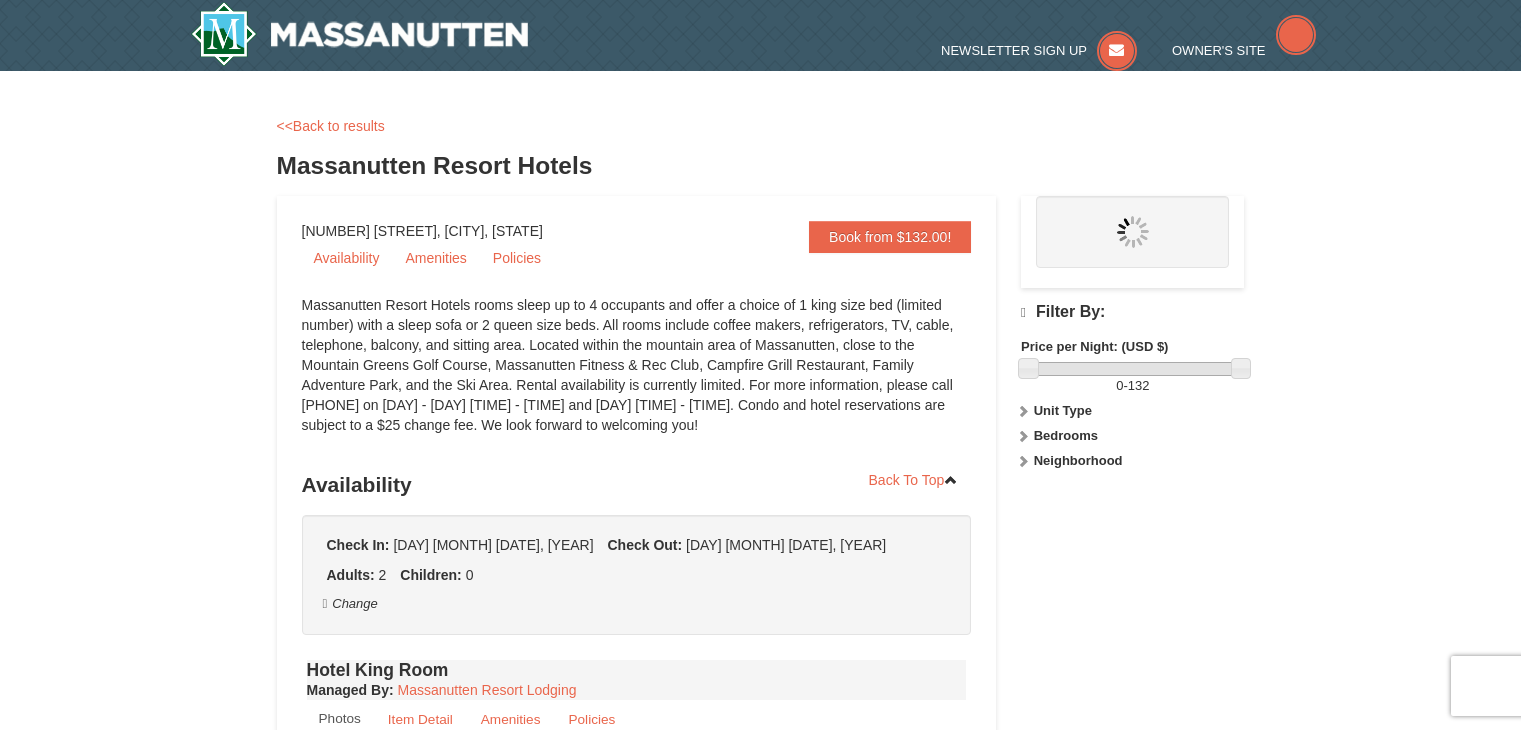 scroll, scrollTop: 0, scrollLeft: 0, axis: both 